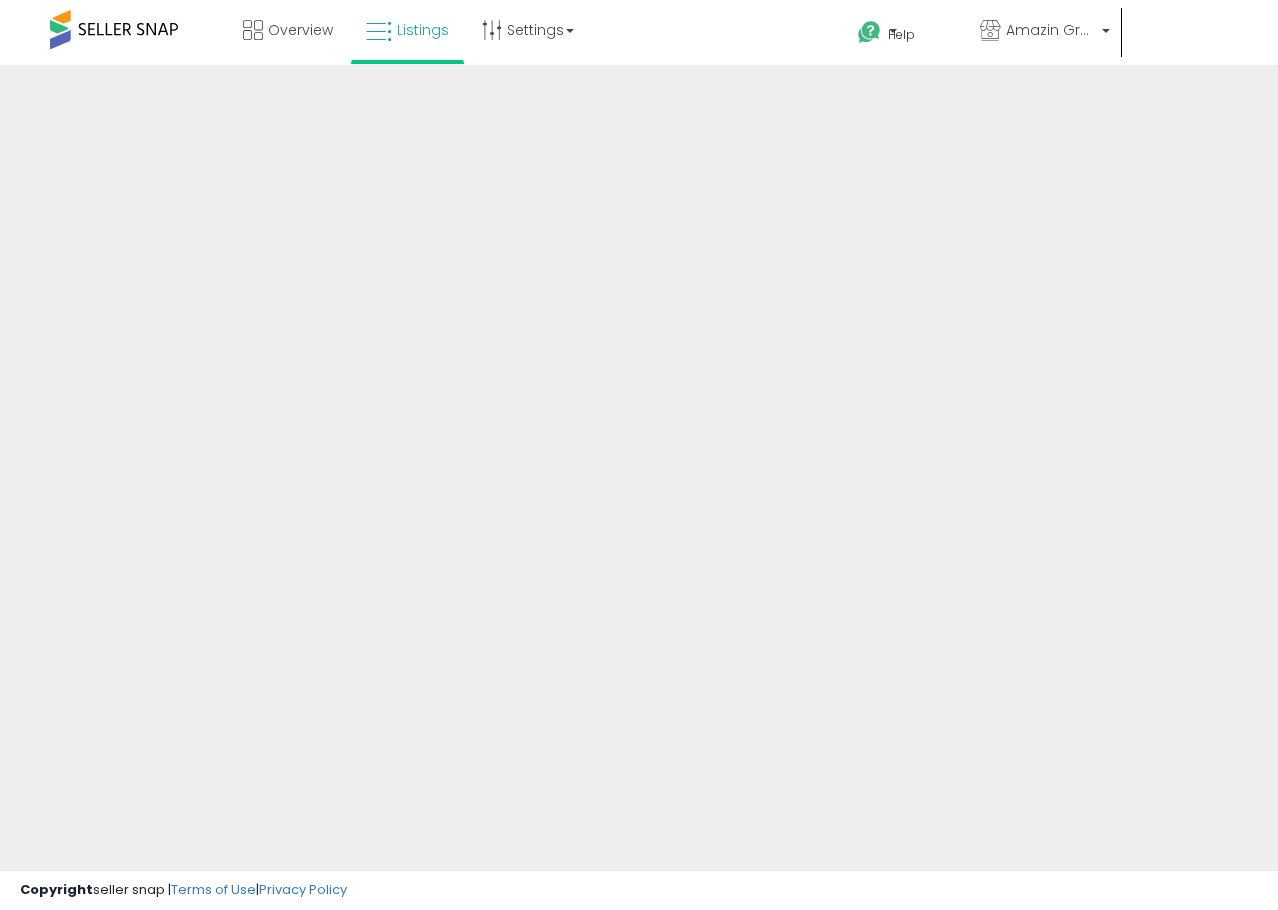 scroll, scrollTop: 0, scrollLeft: 0, axis: both 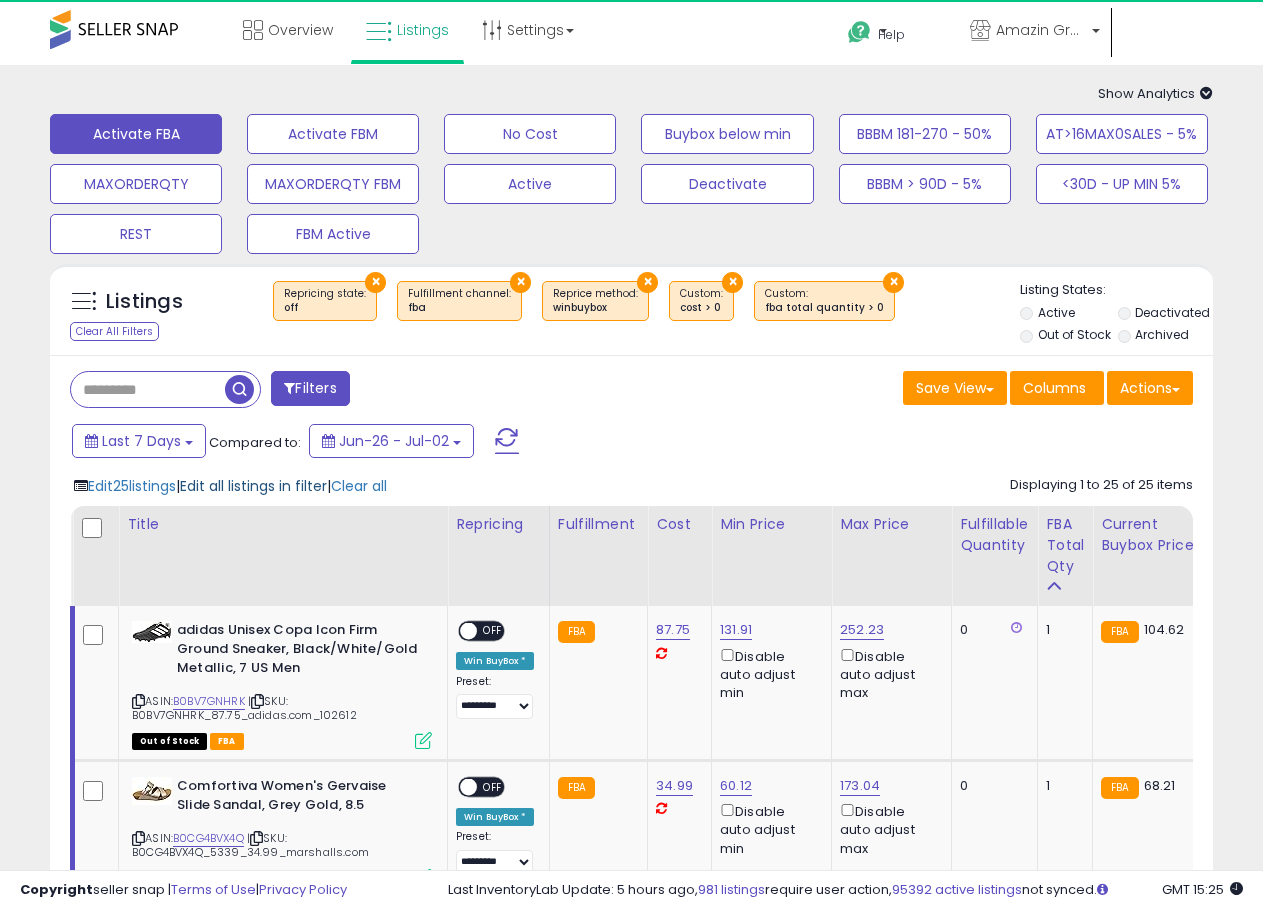 click on "Edit all listings in filter" at bounding box center (253, 486) 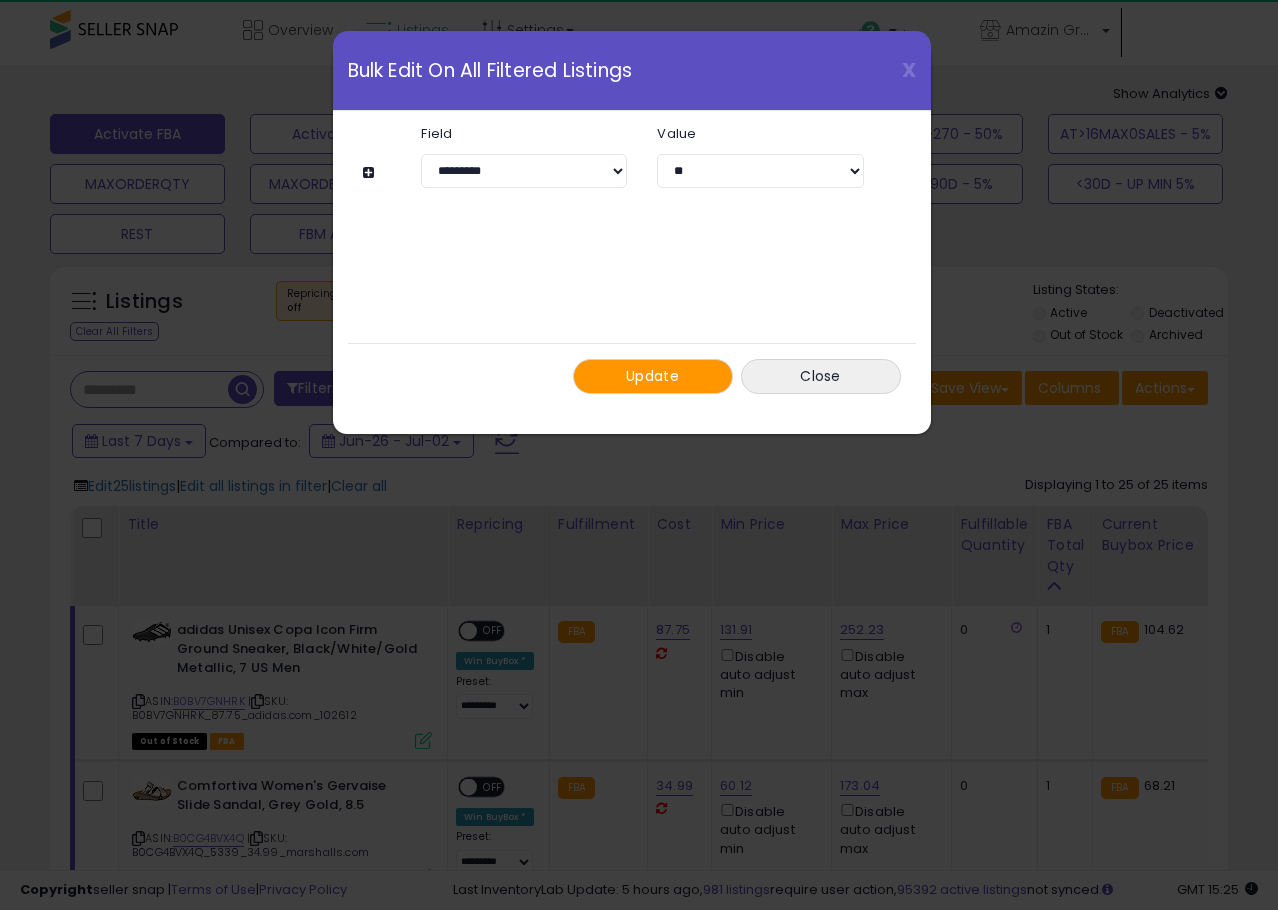 click at bounding box center [371, 172] 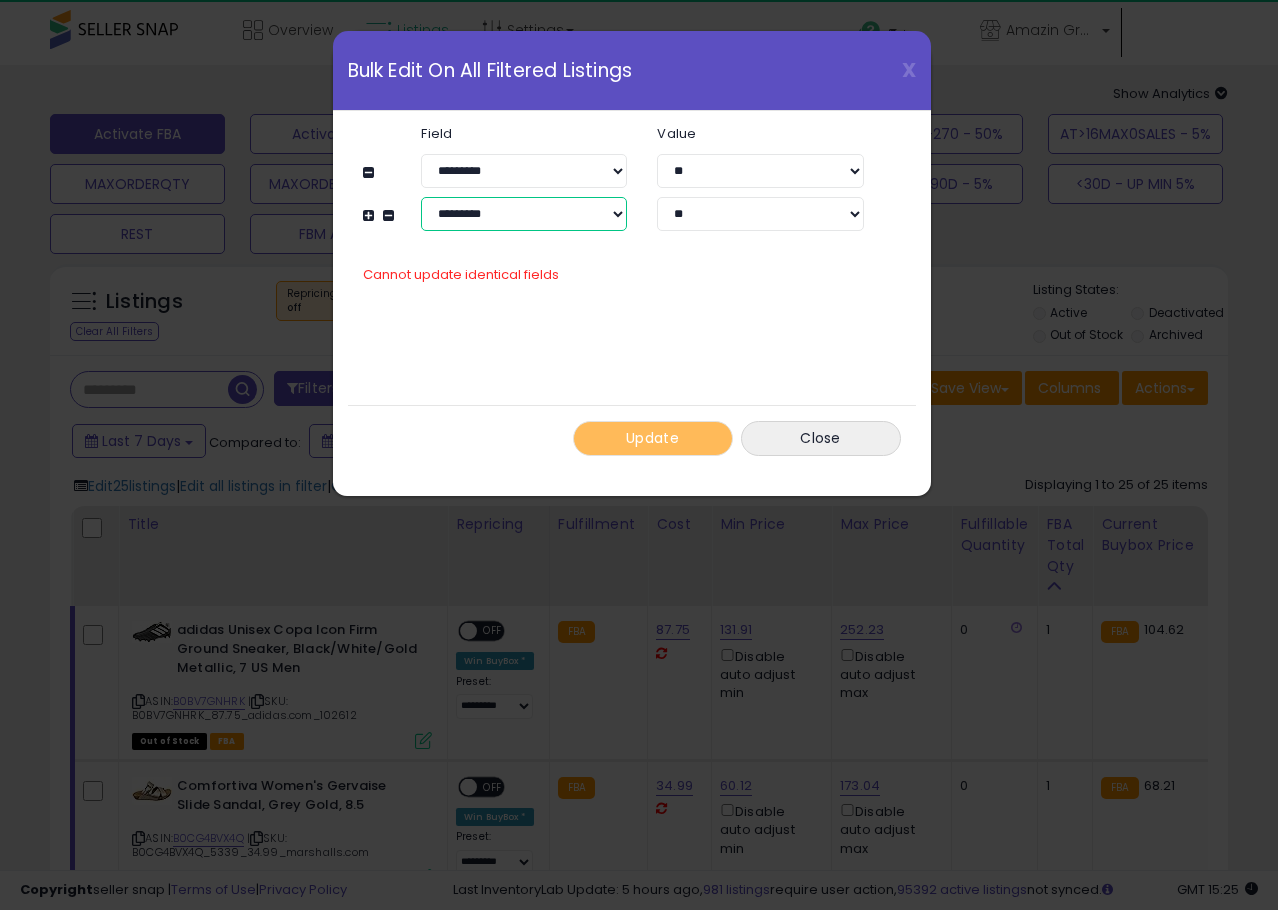 click on "**********" at bounding box center (524, 214) 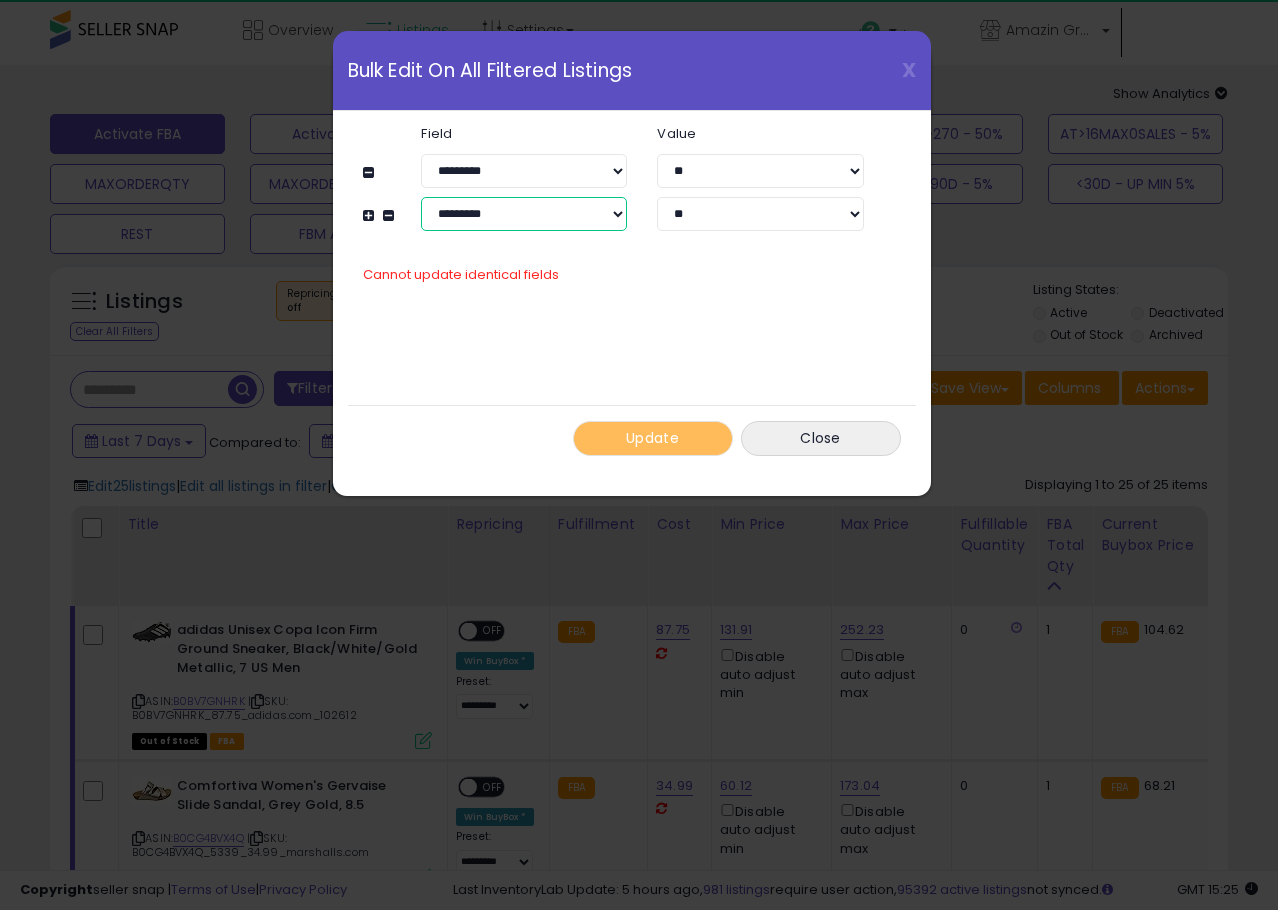 select on "**********" 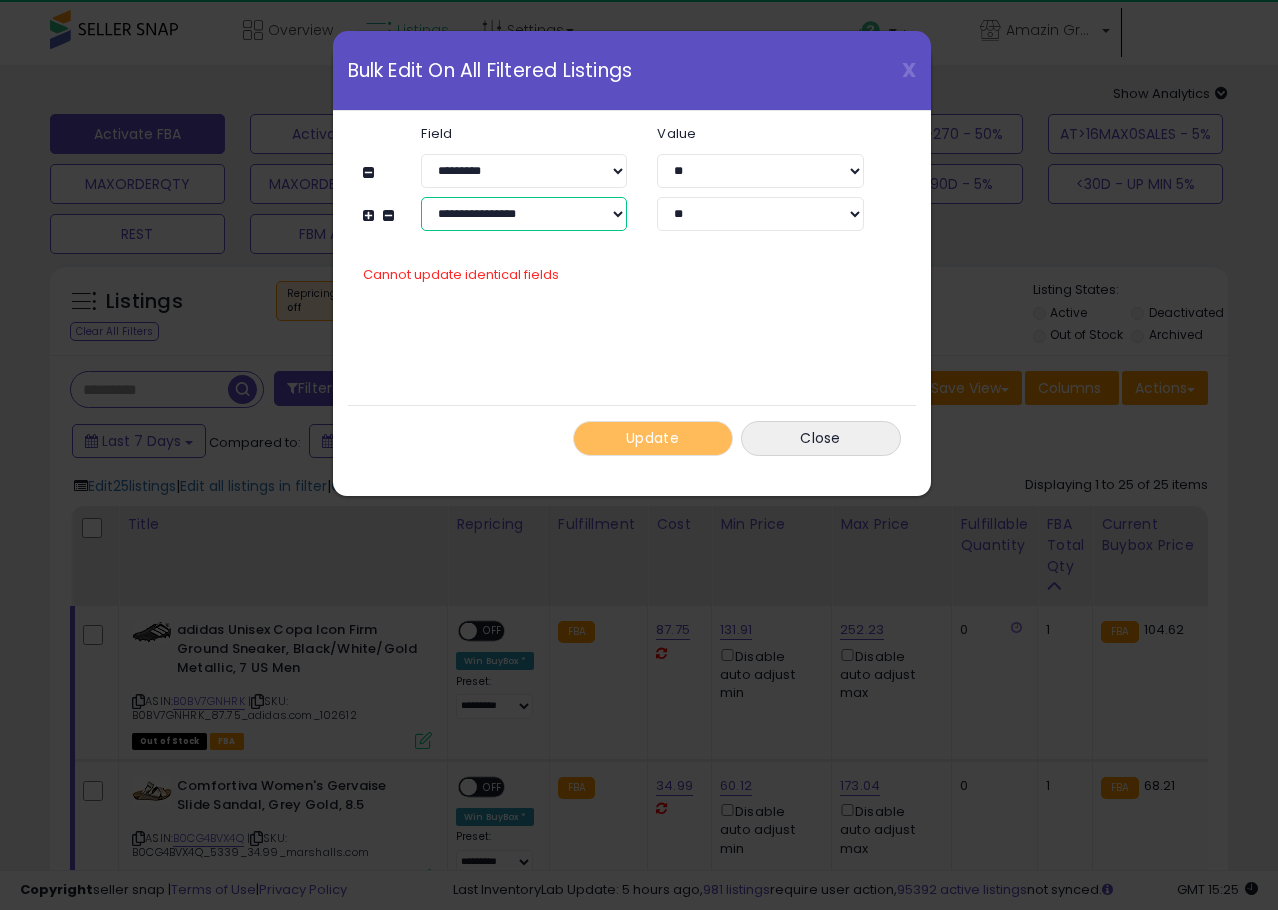 click on "**********" at bounding box center [524, 214] 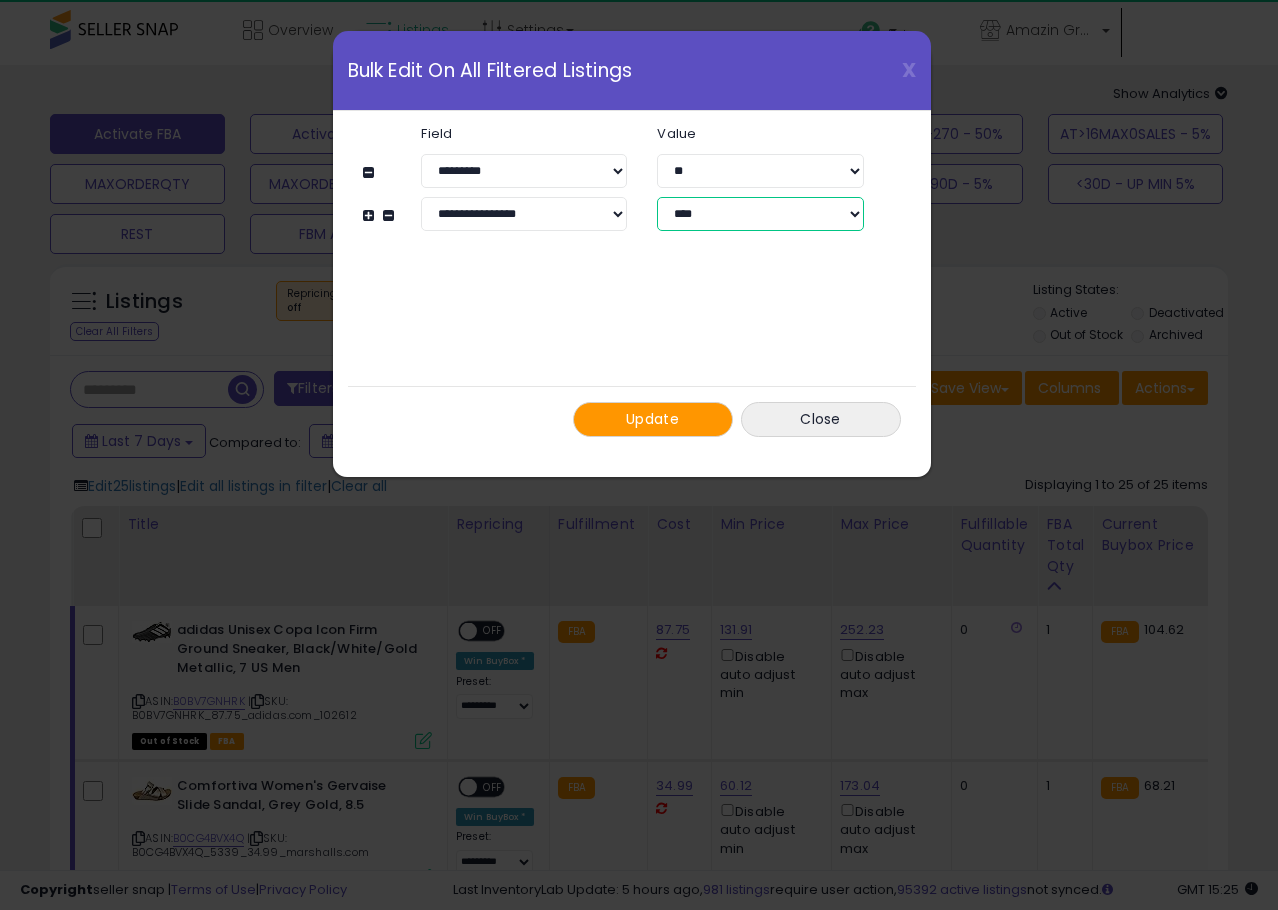 click on "**********" at bounding box center (760, 214) 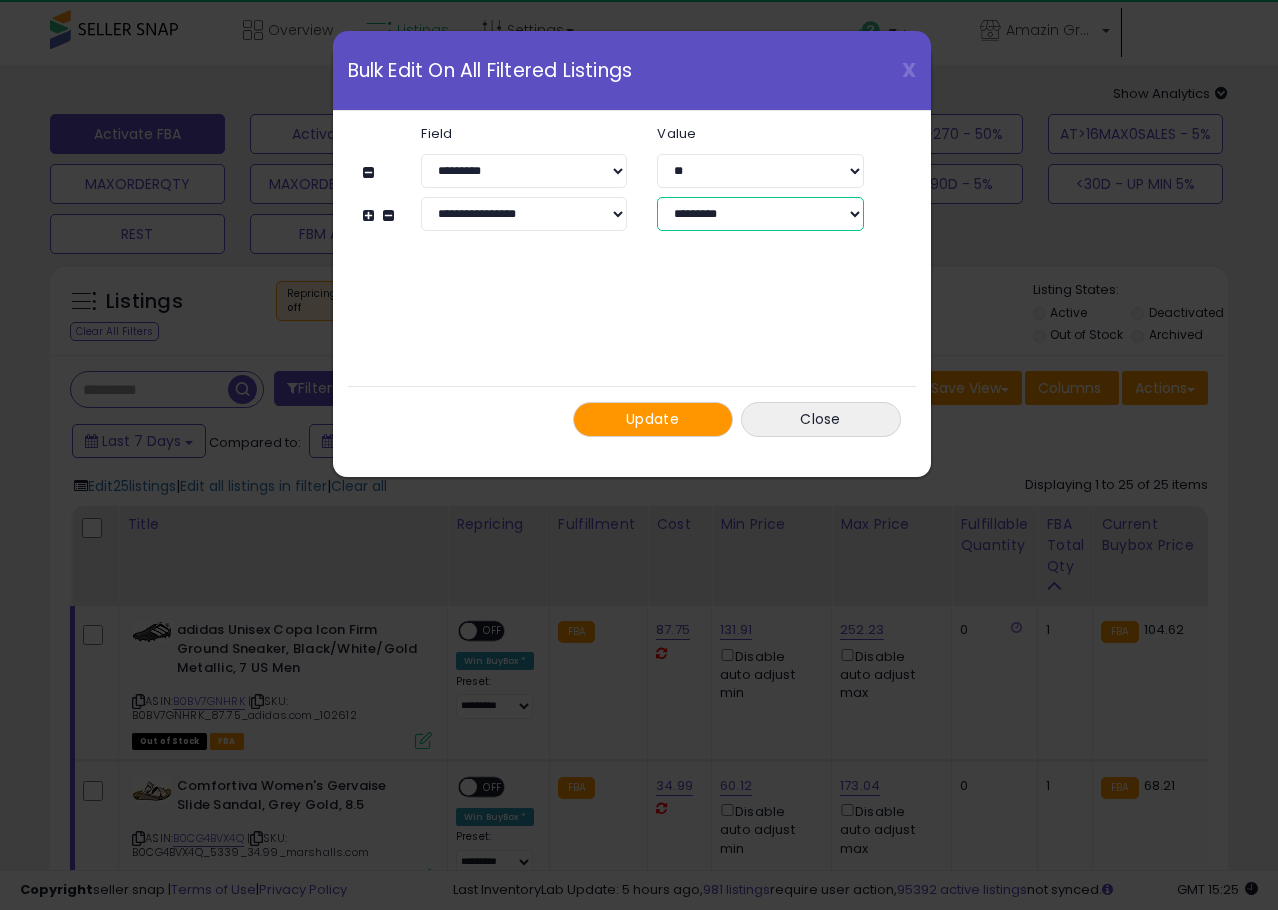 click on "**********" at bounding box center [760, 214] 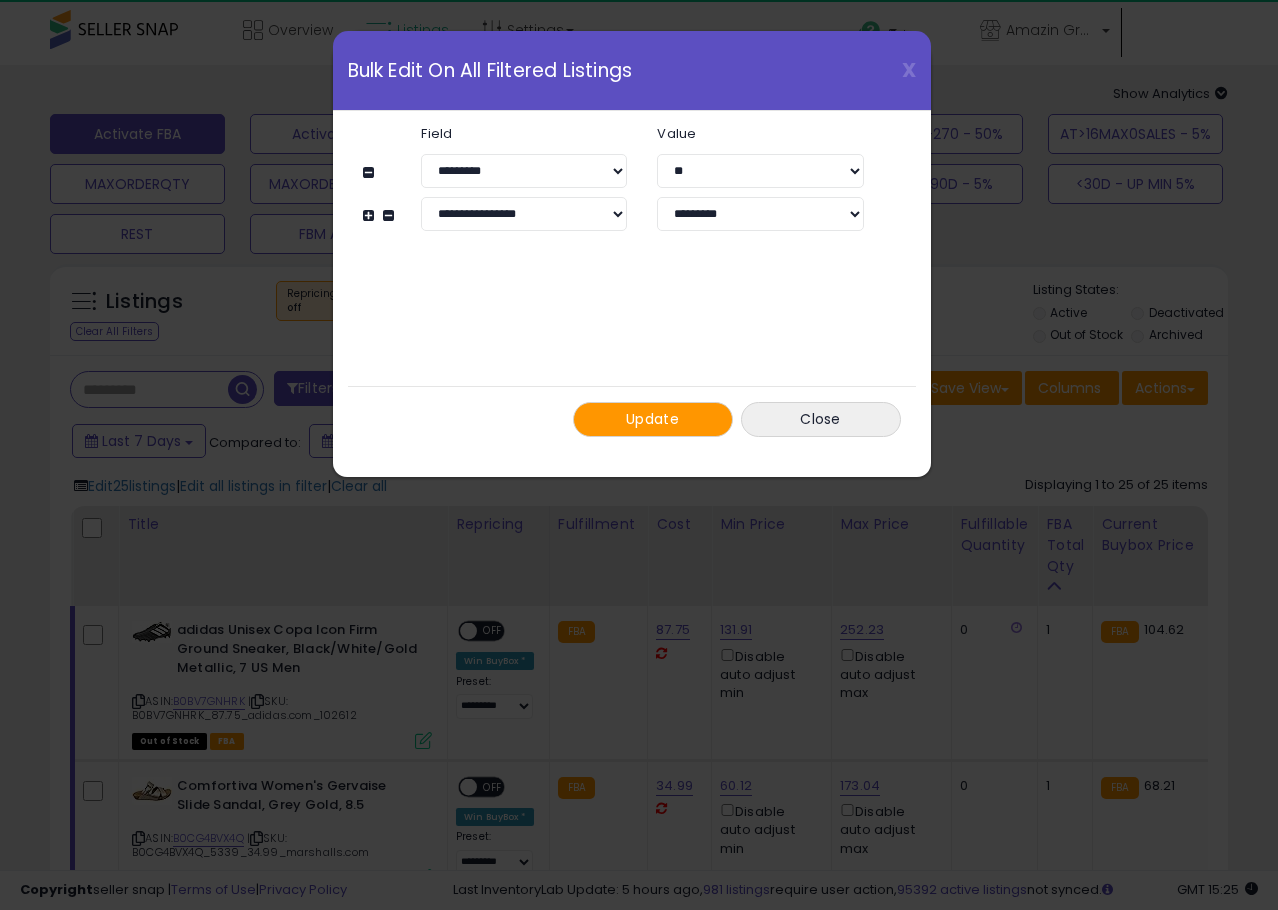 click on "**********" at bounding box center [632, 281] 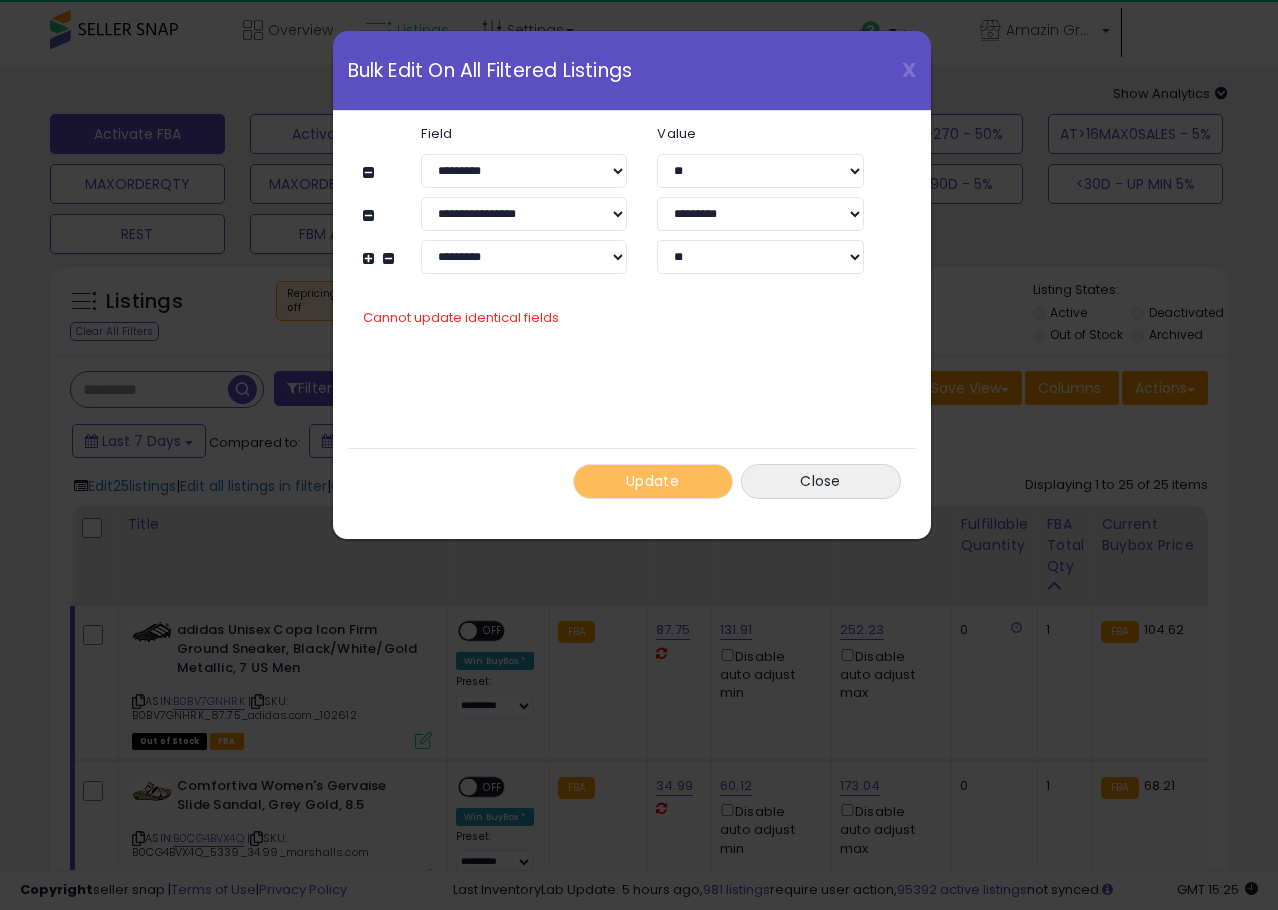 click on "**********" 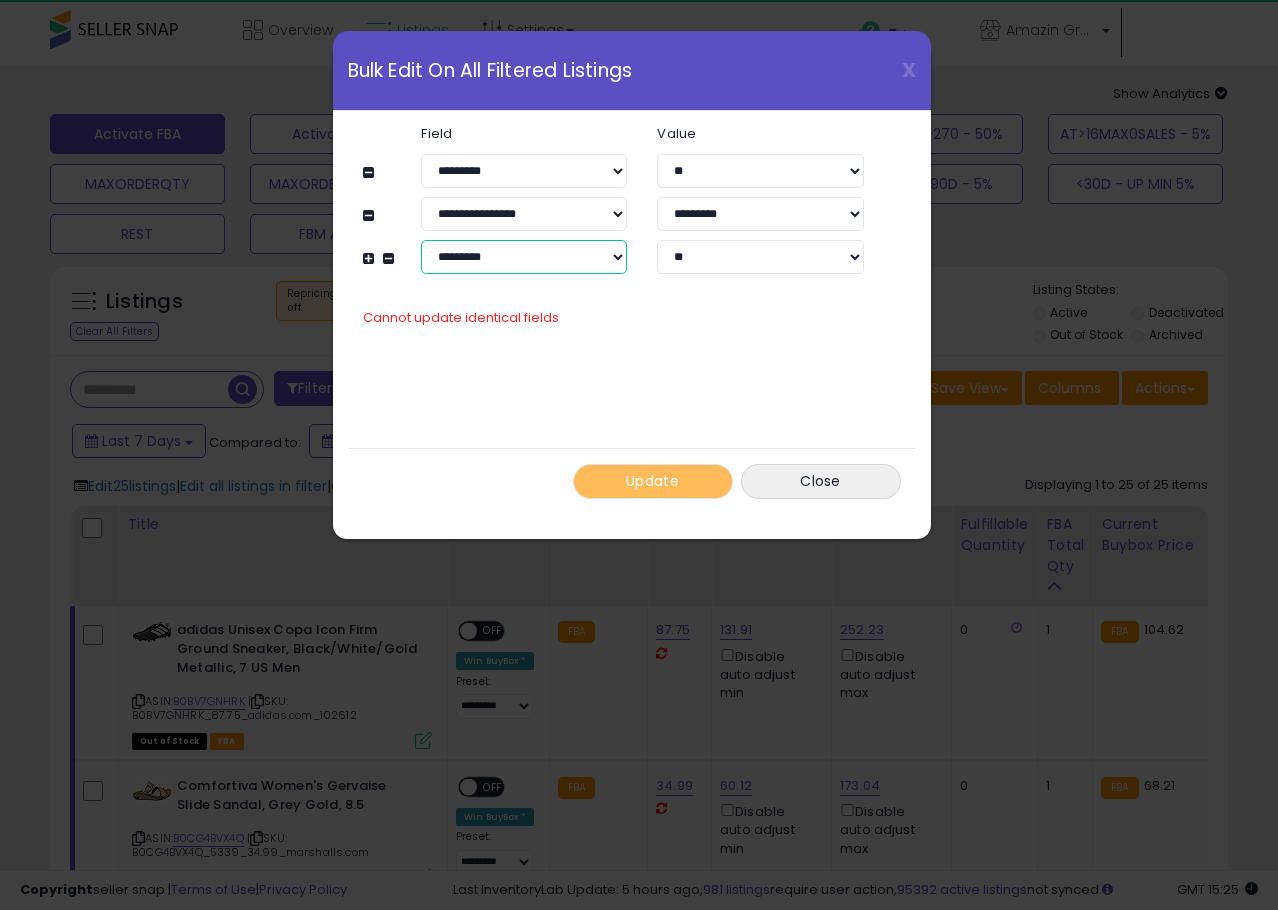 click on "**********" at bounding box center (524, 257) 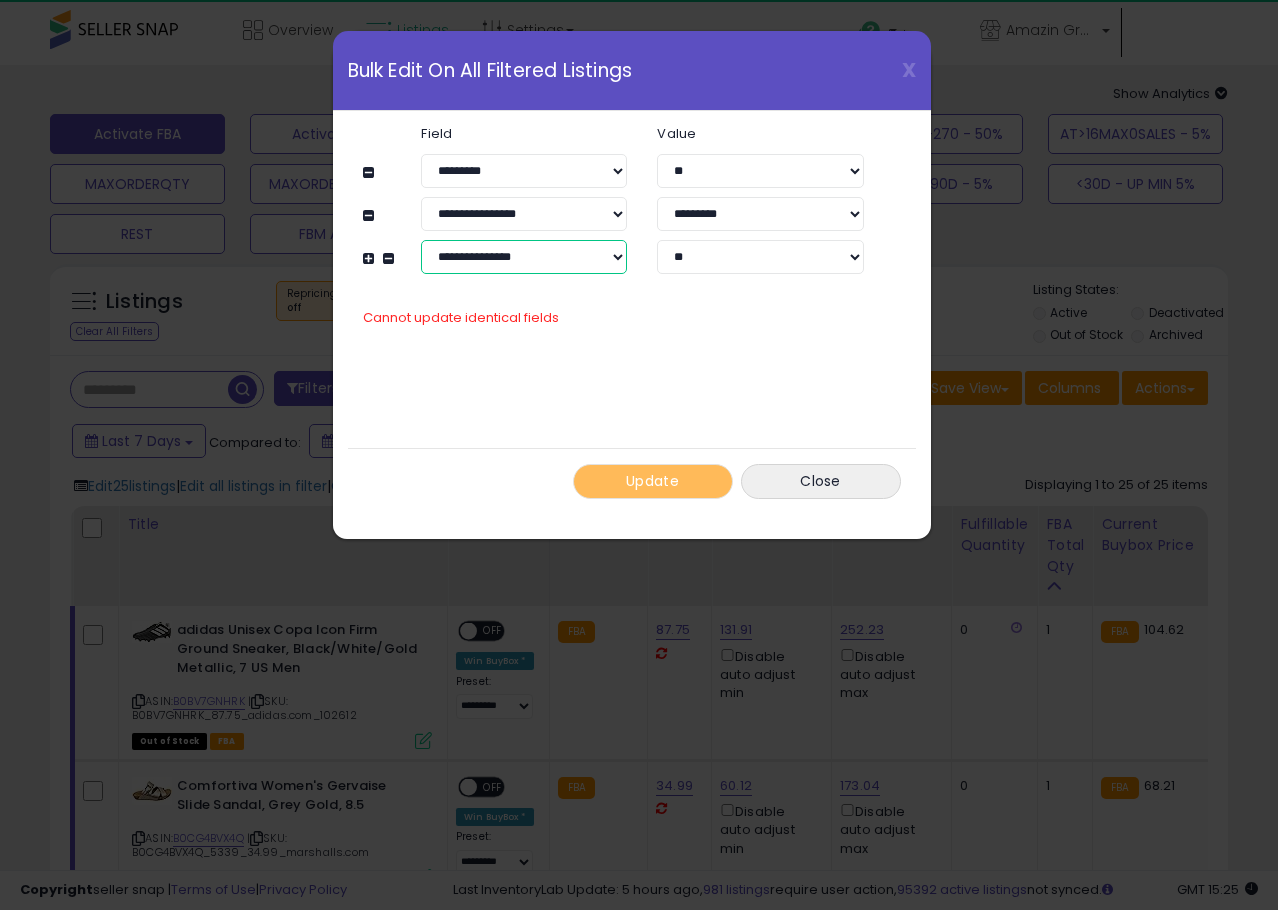 click on "**********" at bounding box center (524, 257) 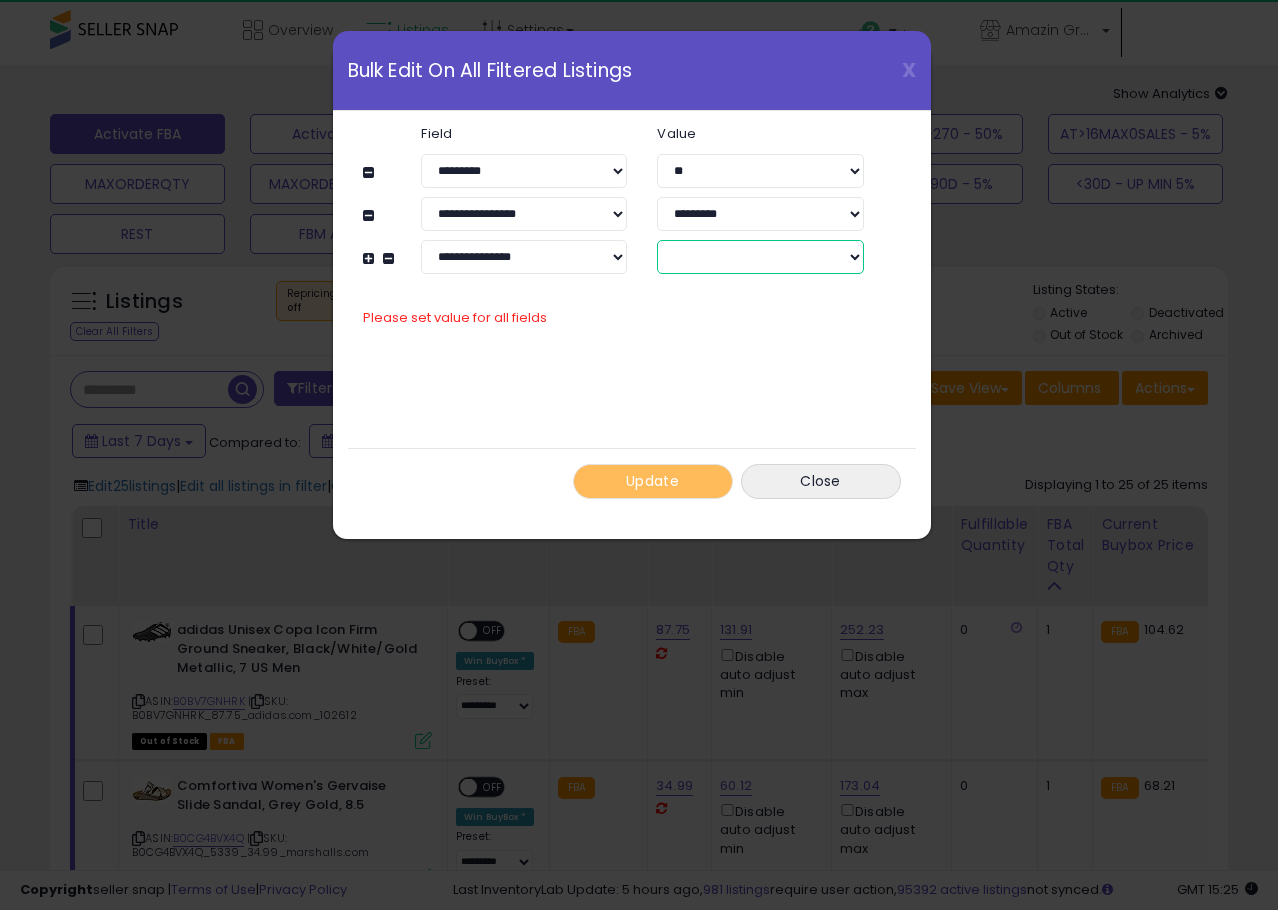 click on "******
*******" at bounding box center (760, 257) 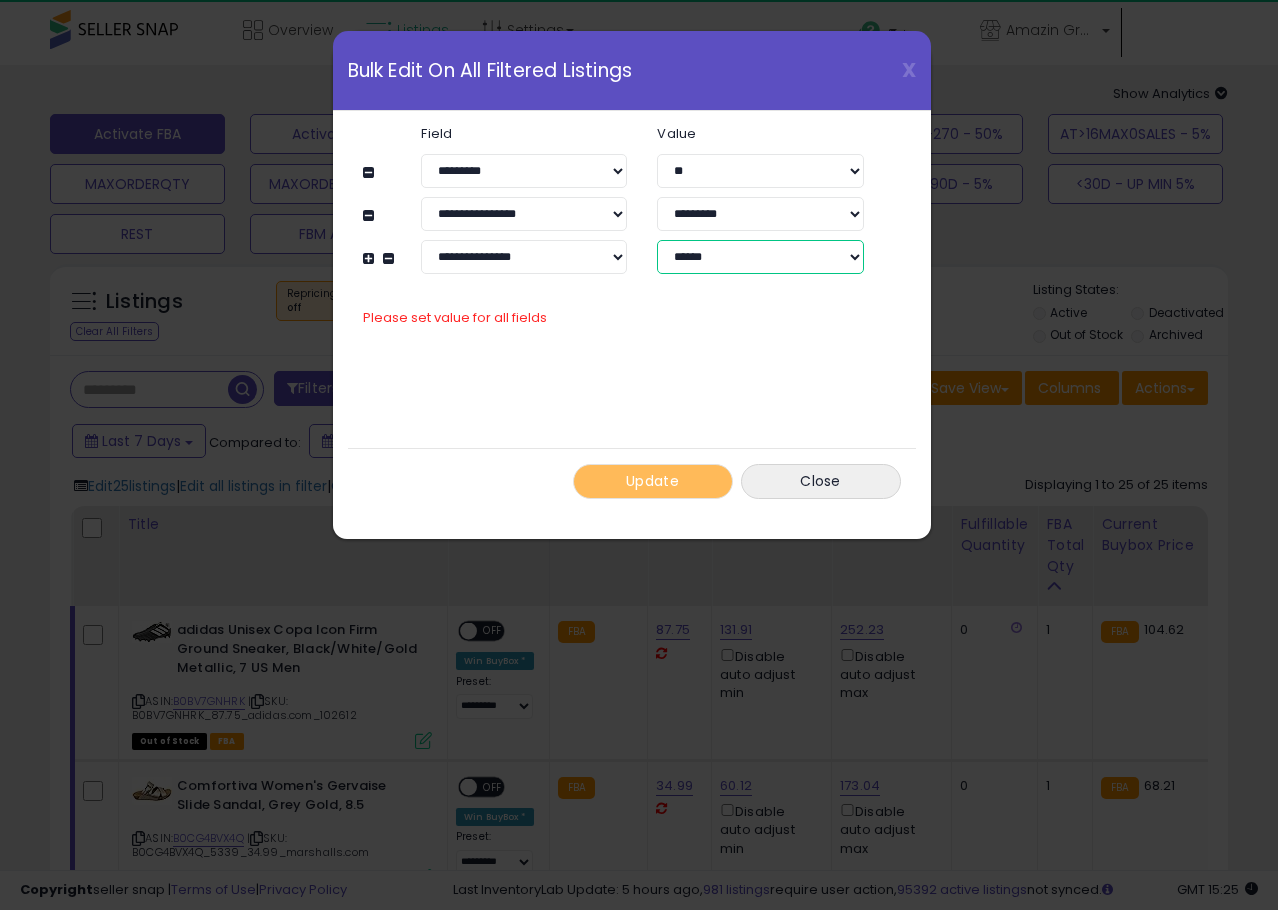 click on "******
*******" at bounding box center [760, 257] 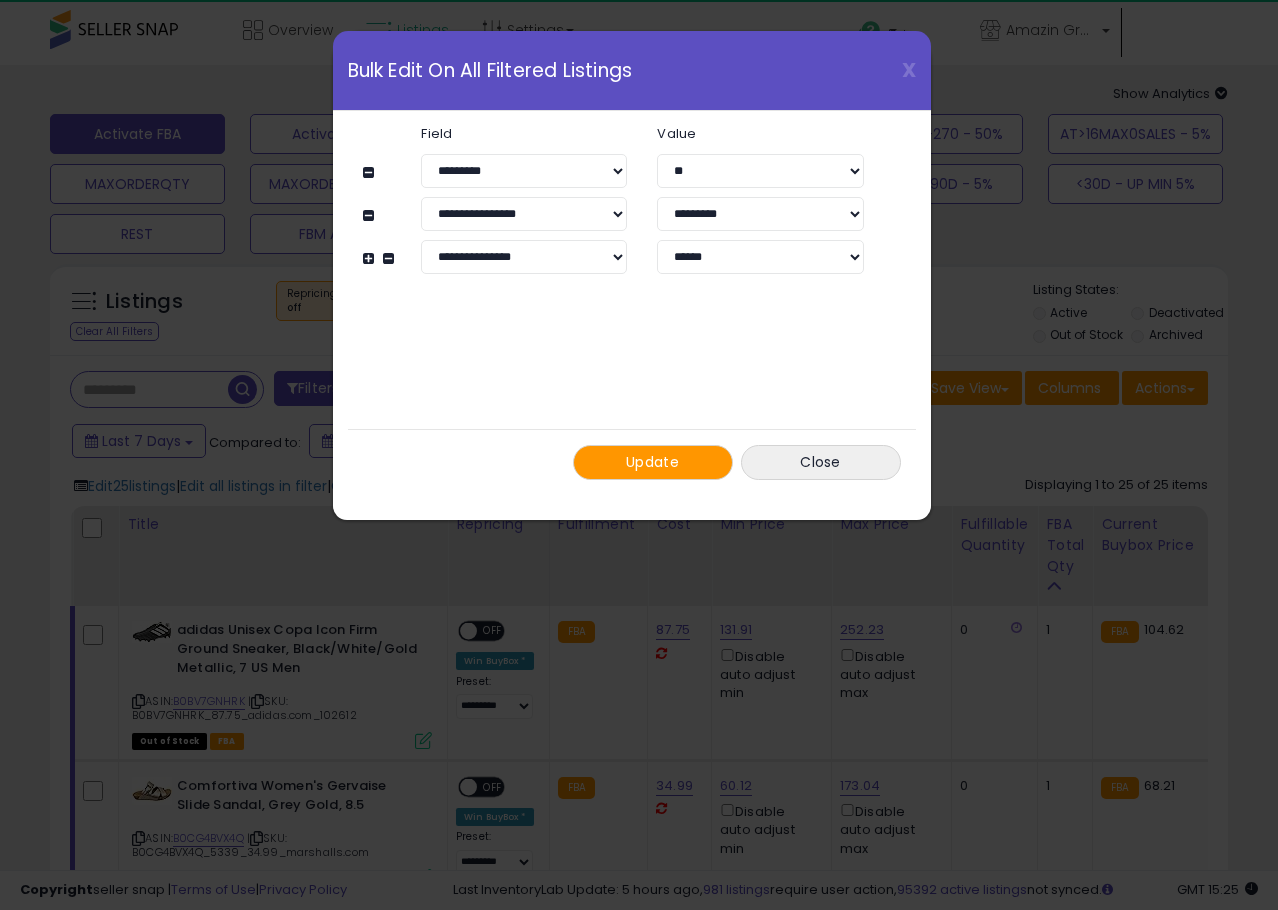 click on "**********" at bounding box center [632, 303] 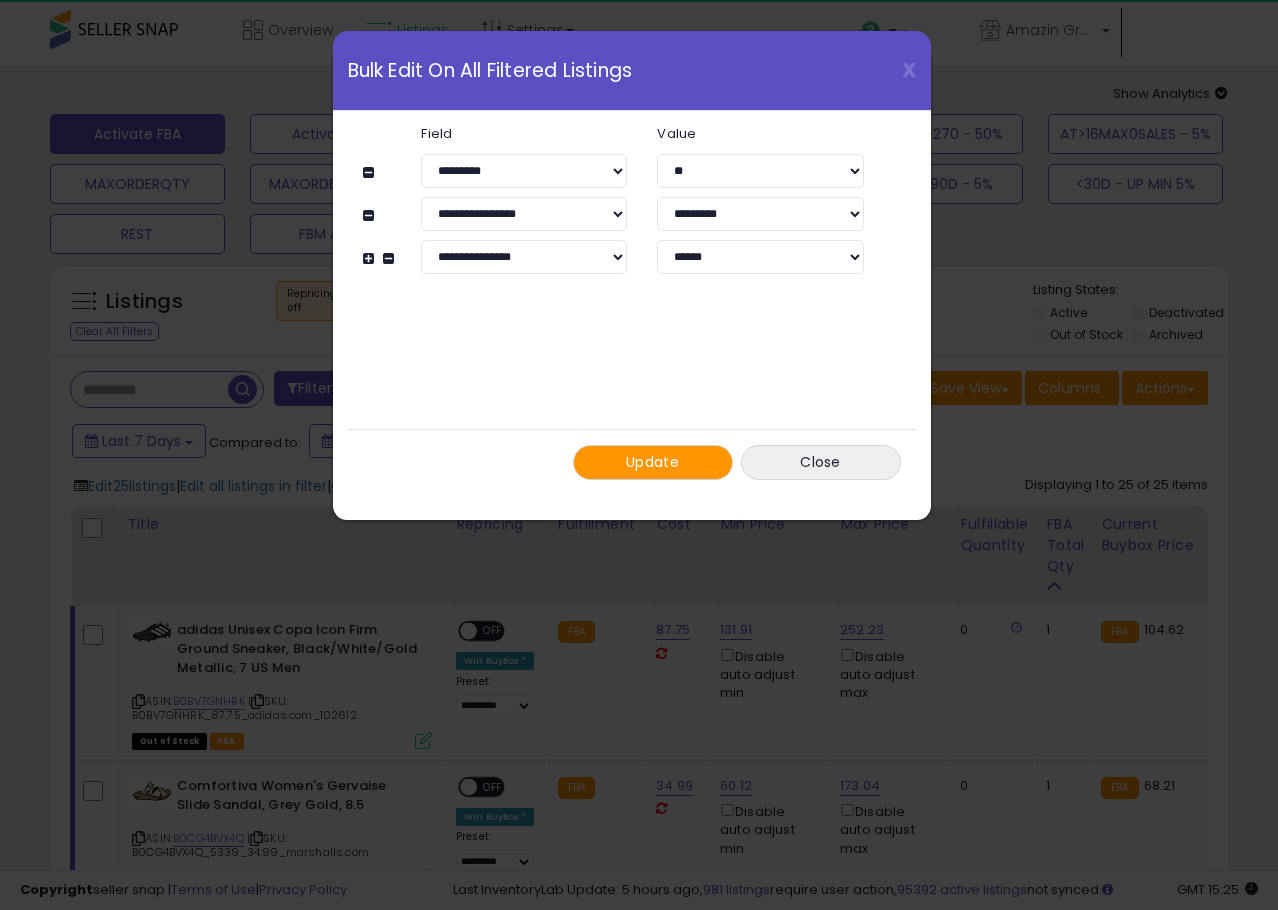 click at bounding box center (371, 258) 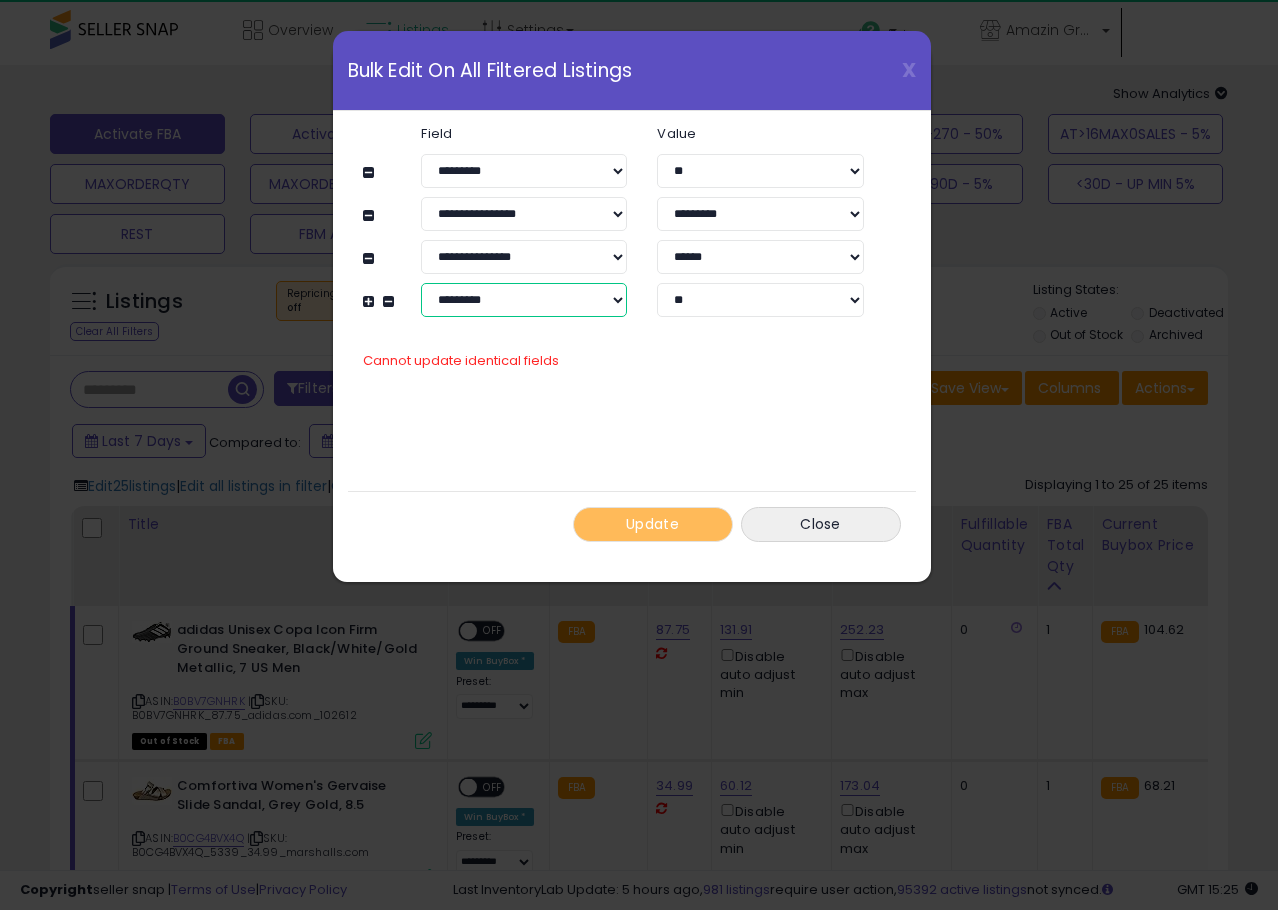 click on "**********" at bounding box center [524, 300] 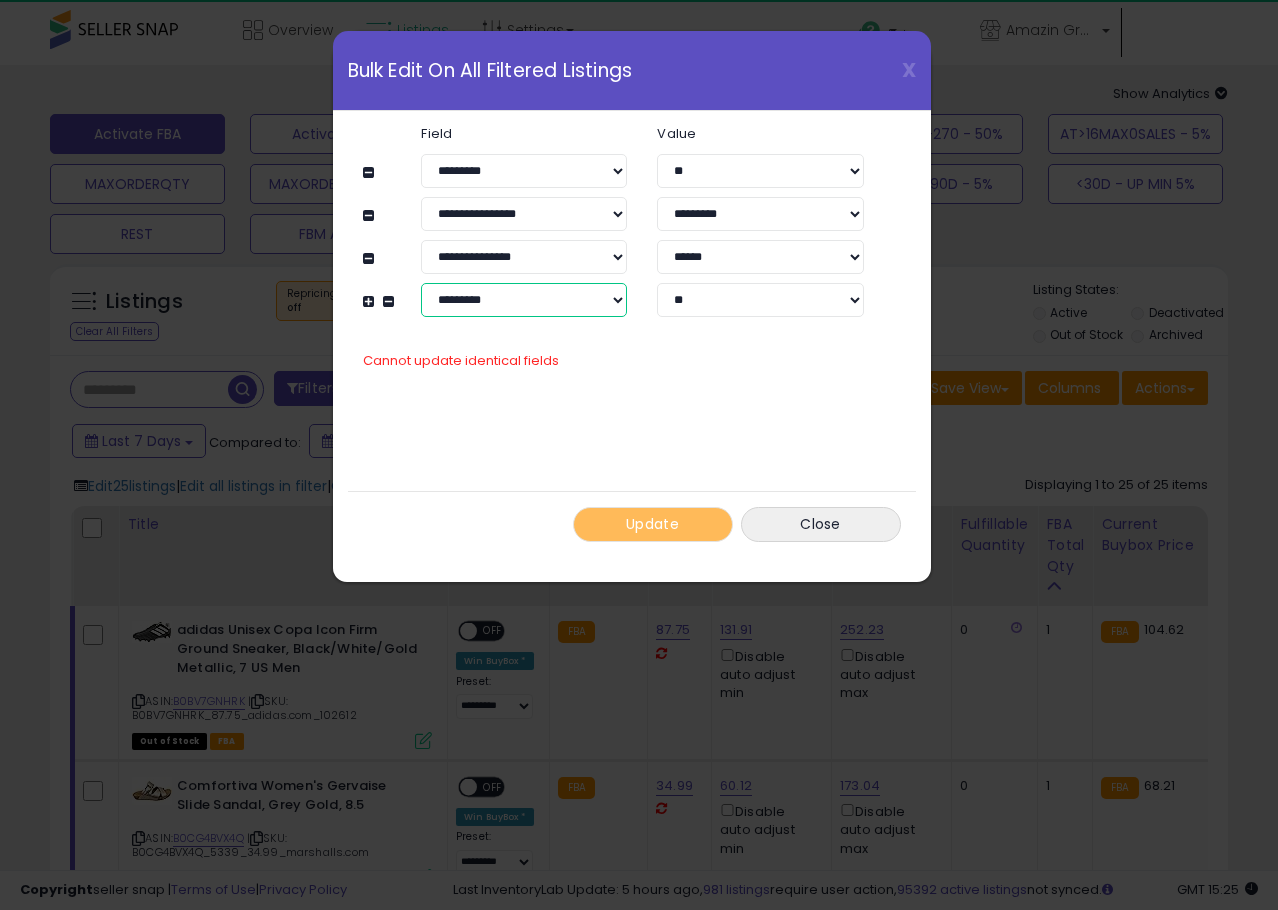 select on "**********" 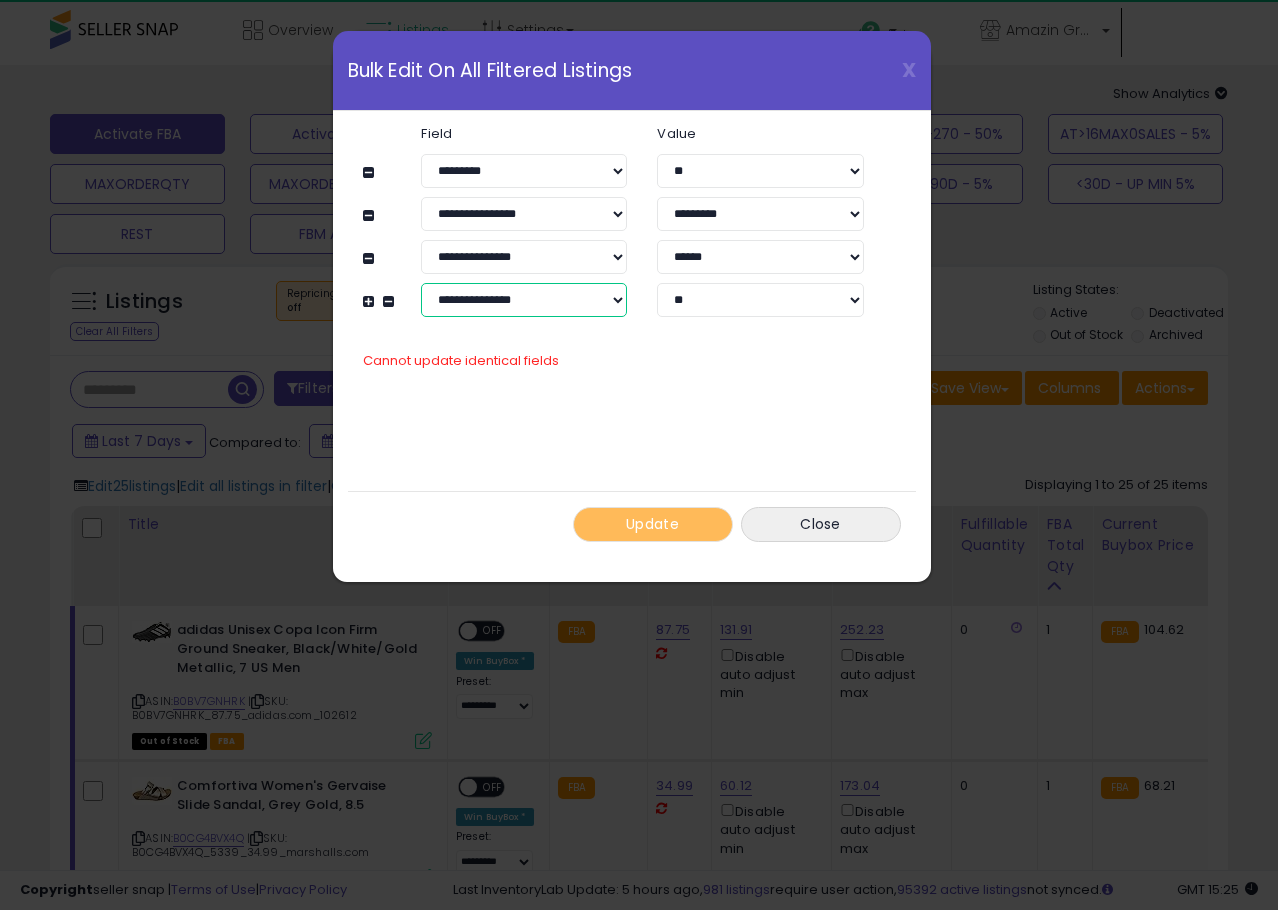 click on "**********" at bounding box center (524, 300) 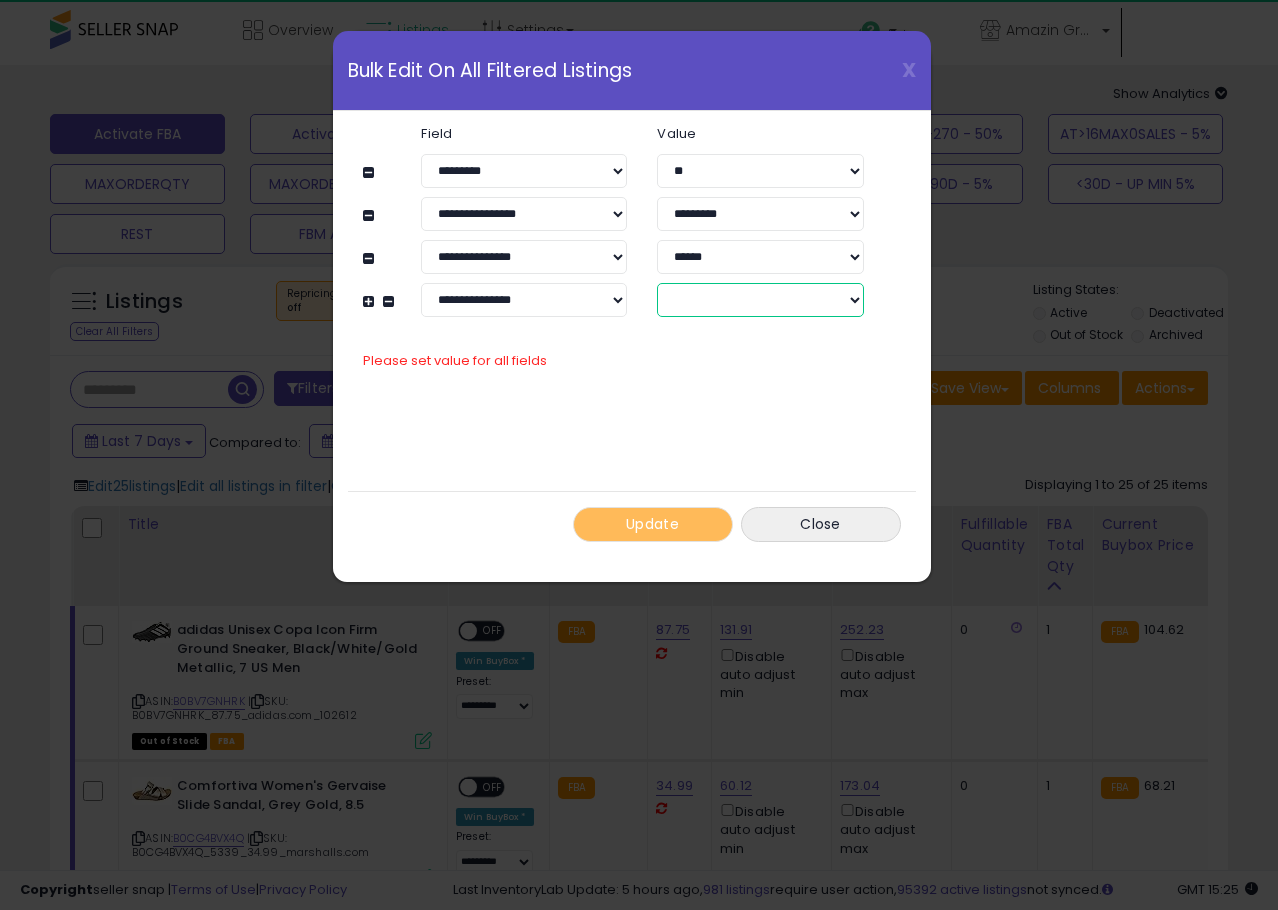 click on "******
*******" at bounding box center [760, 300] 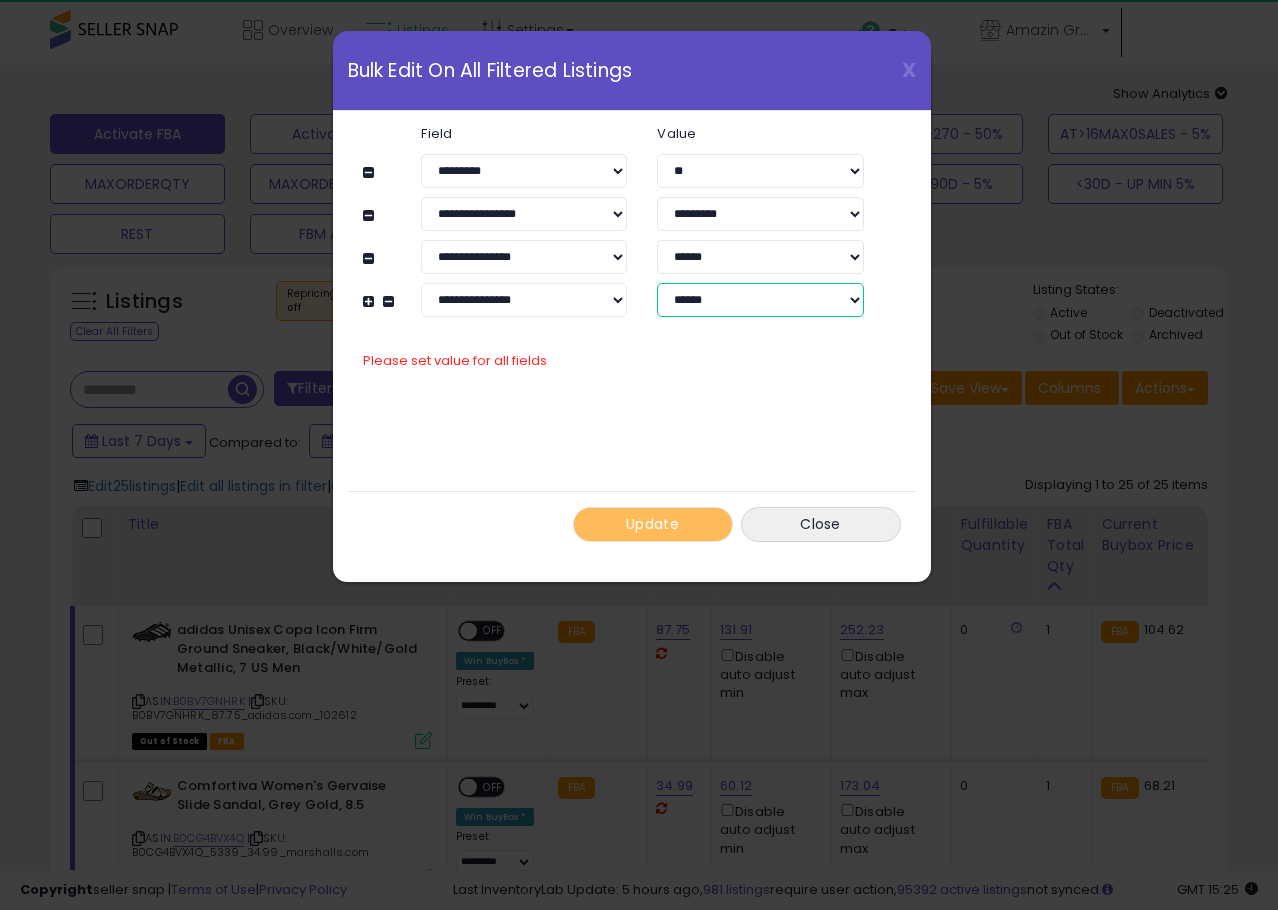 click on "******
*******" at bounding box center (760, 300) 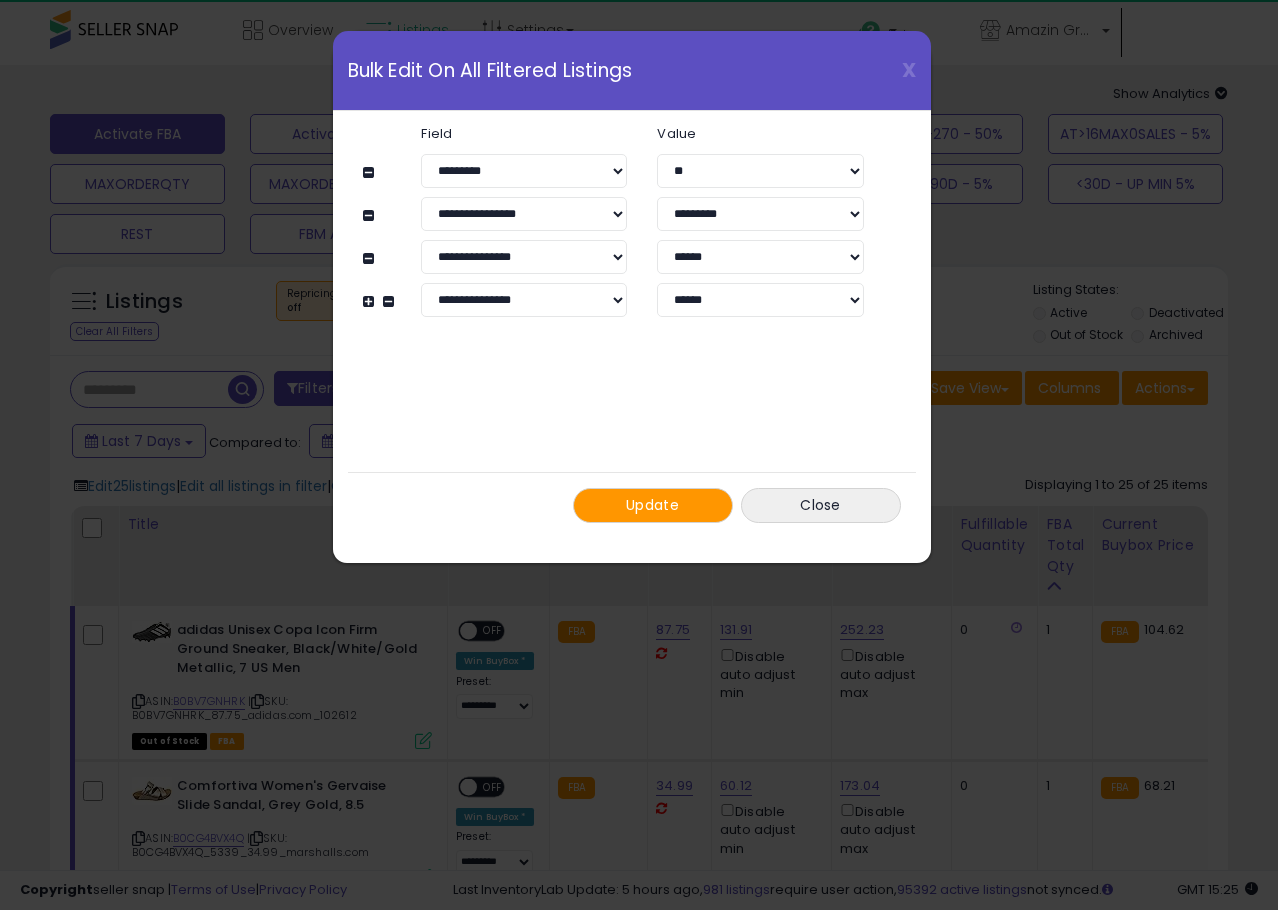 click on "**********" at bounding box center (632, 324) 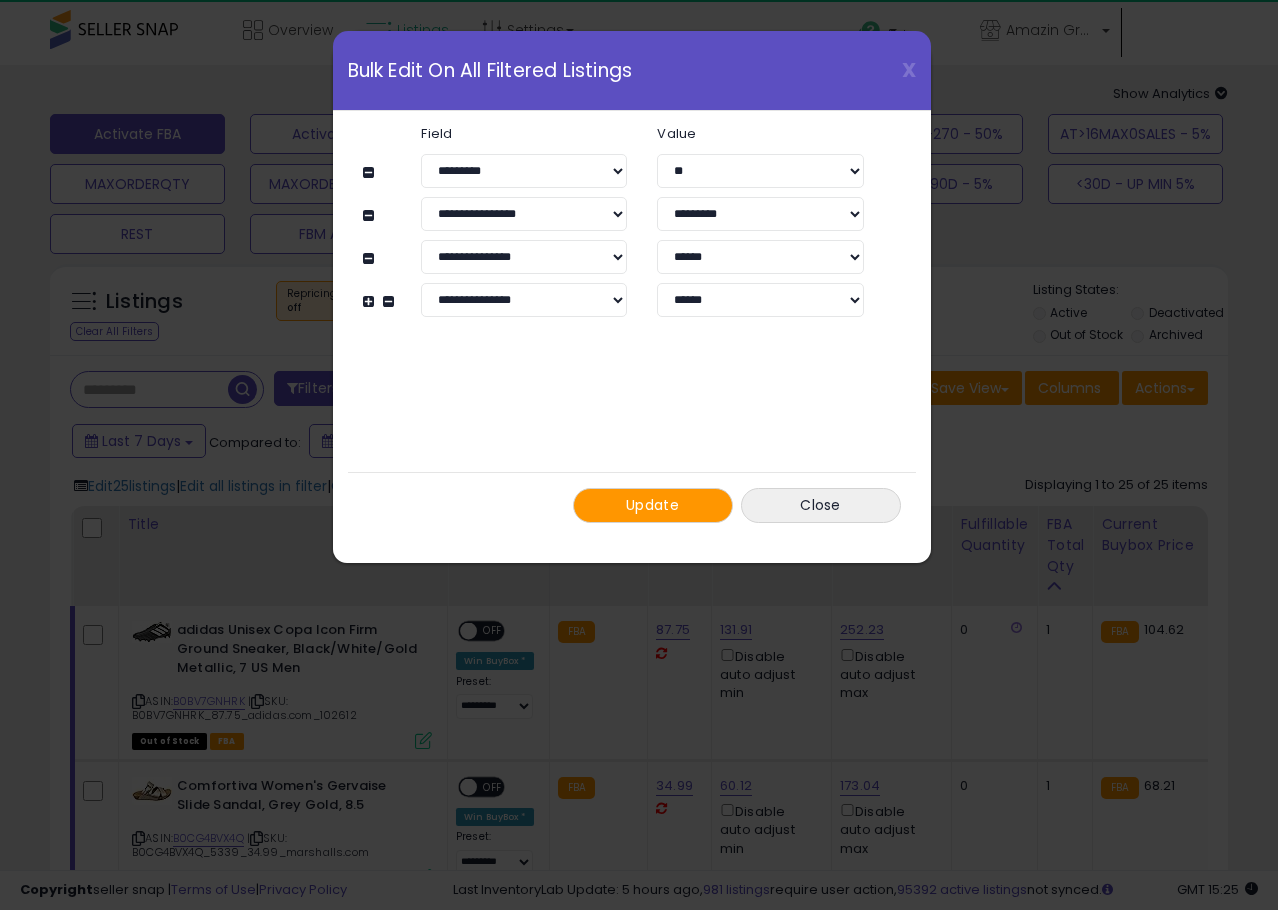 click at bounding box center (371, 301) 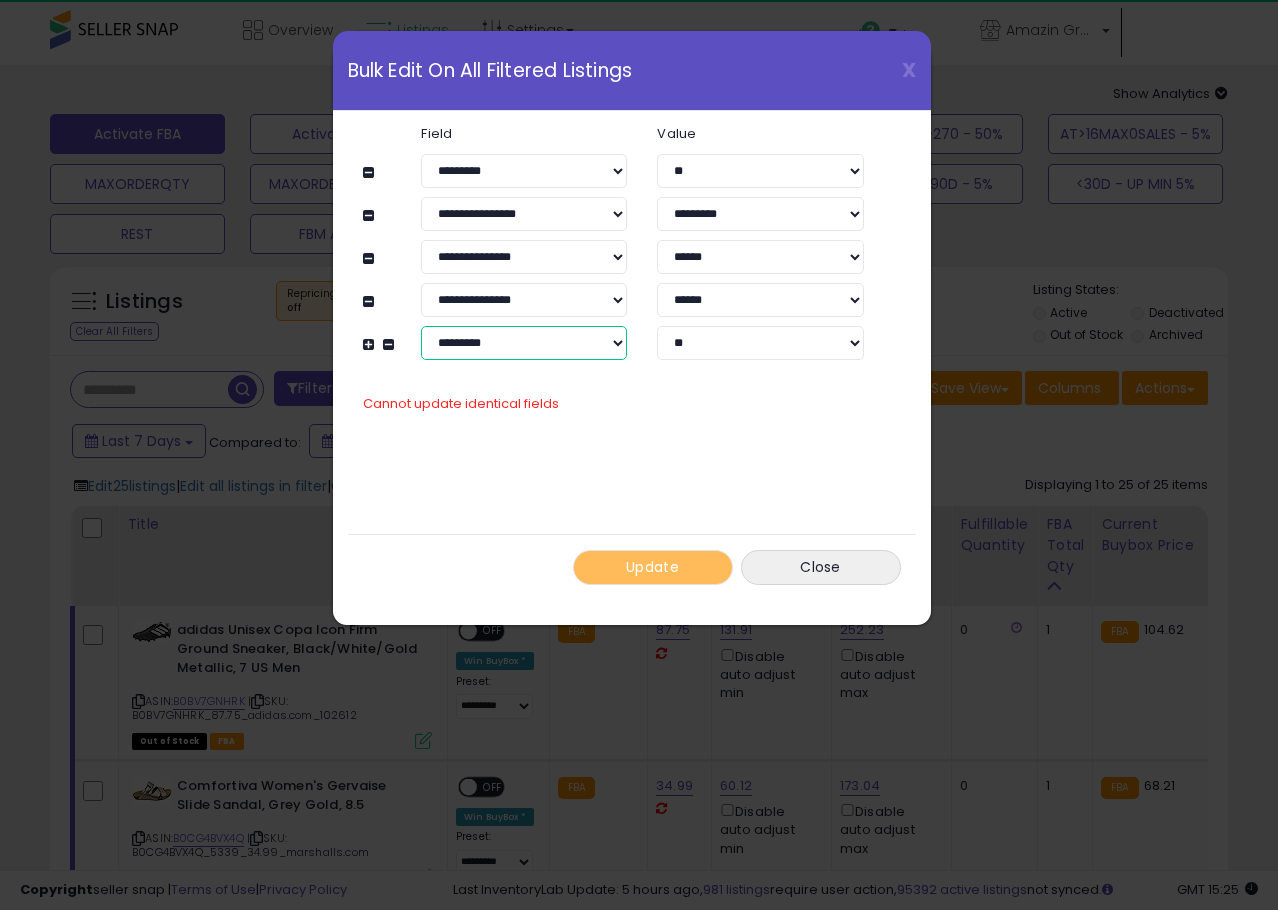click on "**********" at bounding box center (524, 343) 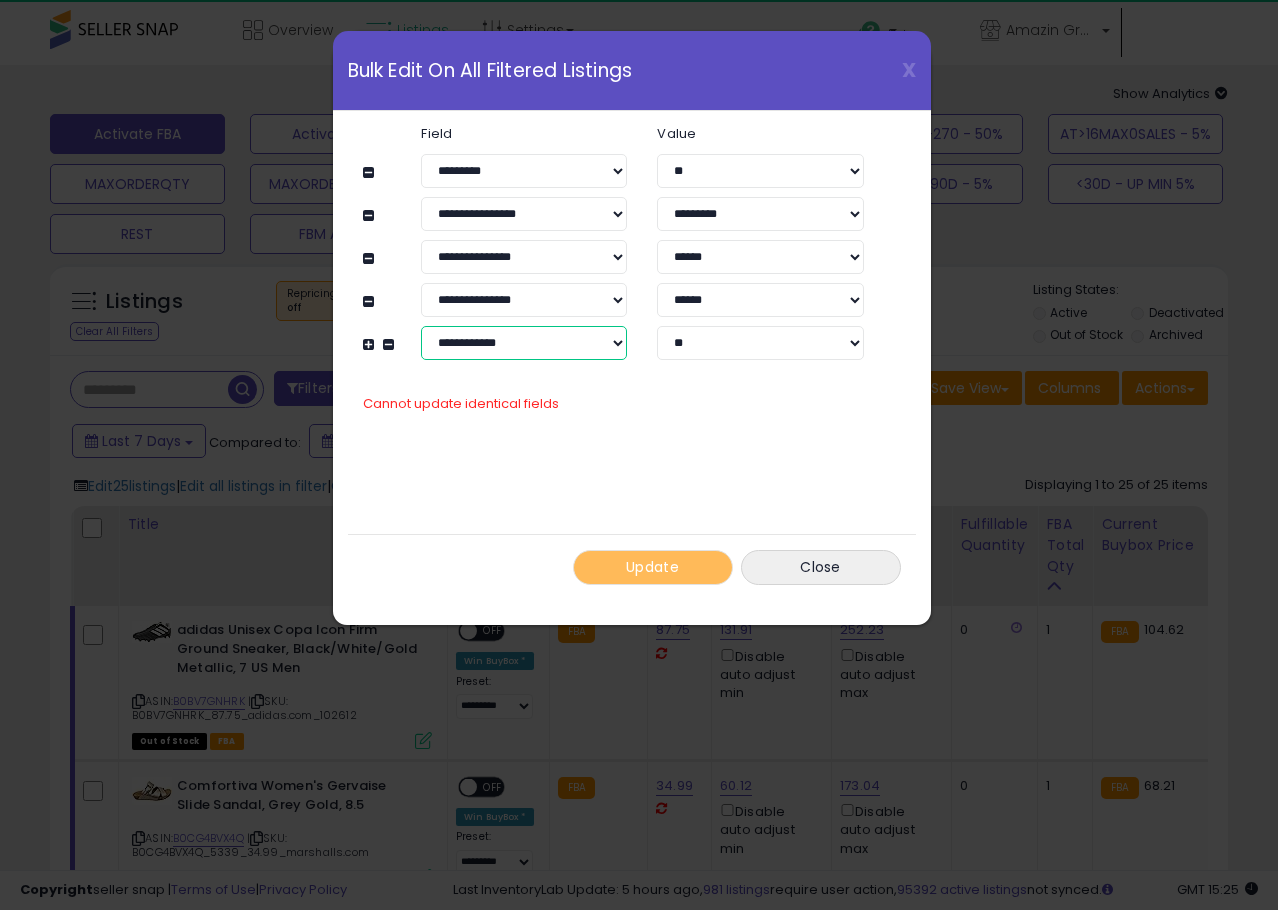 click on "**********" at bounding box center [524, 343] 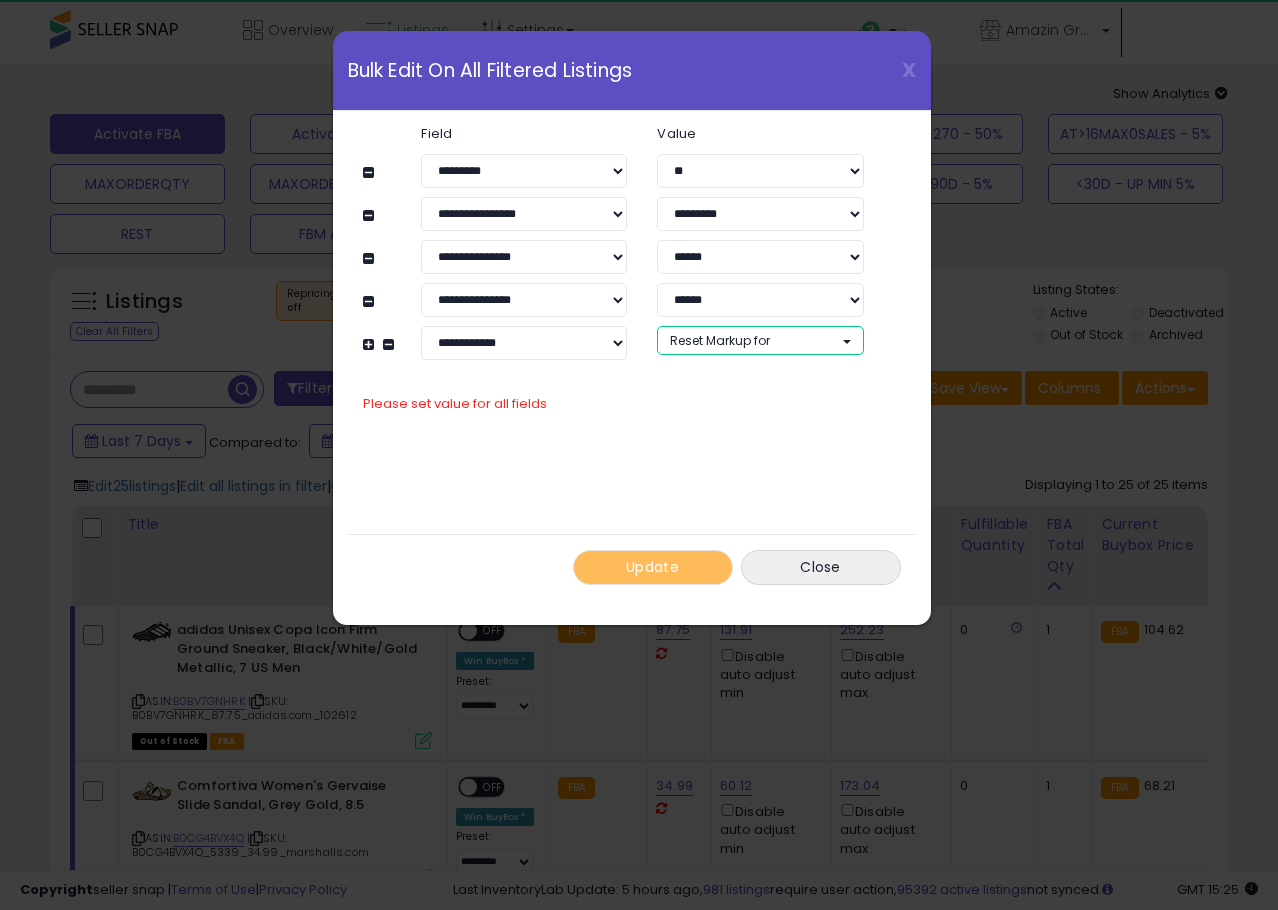 click on "Reset Markup for" at bounding box center [720, 340] 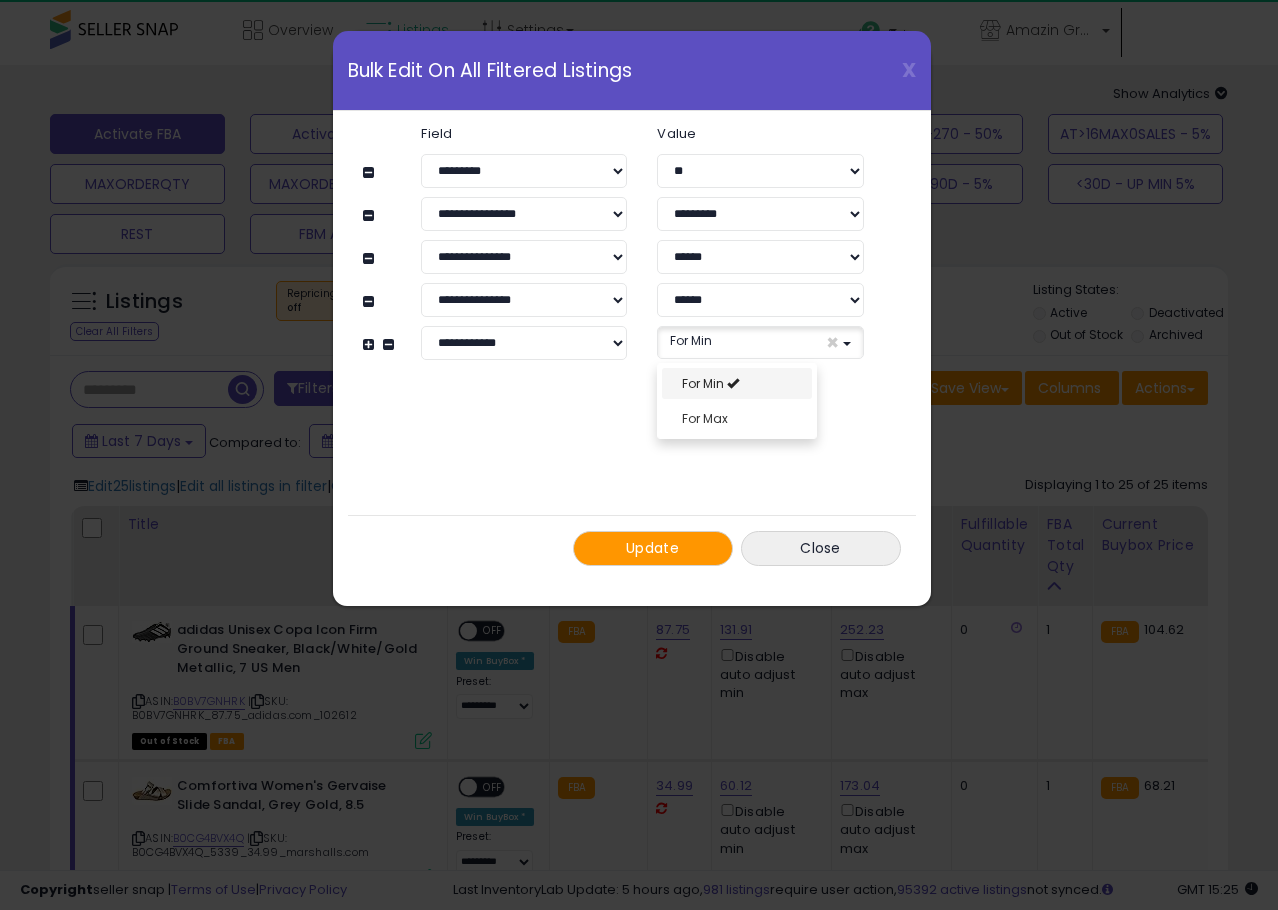 click on "For Min" at bounding box center (737, 383) 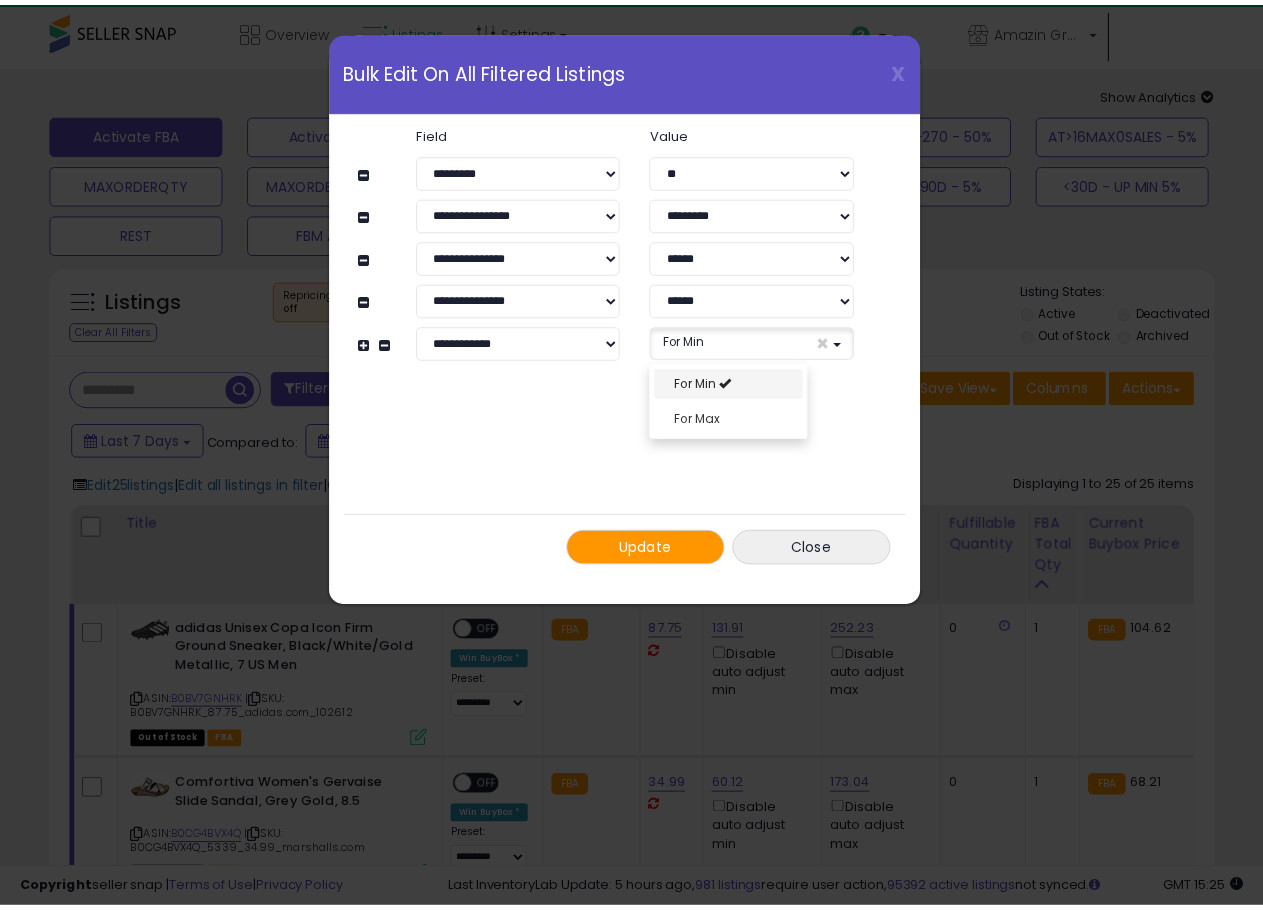 scroll, scrollTop: 16, scrollLeft: 0, axis: vertical 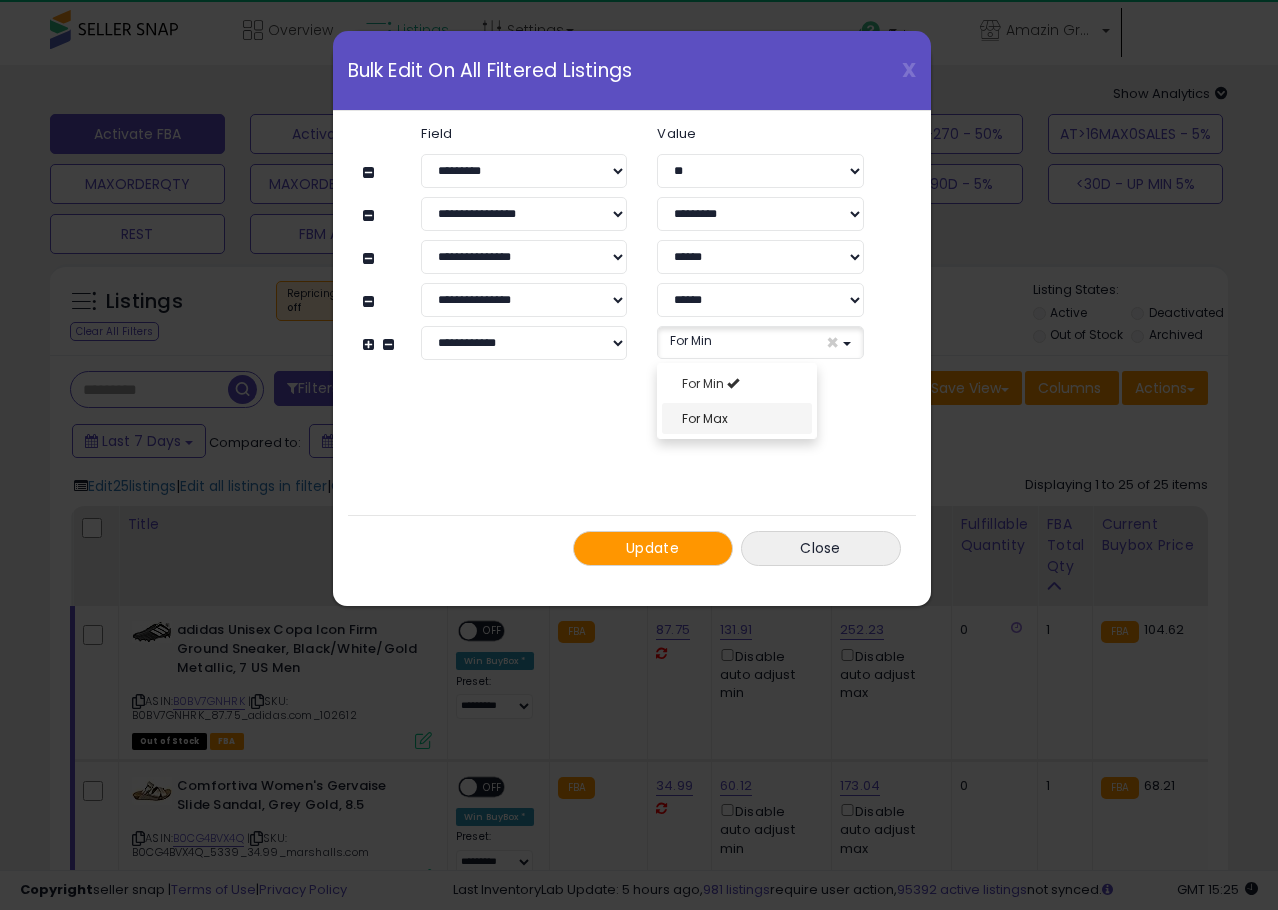 select on "***" 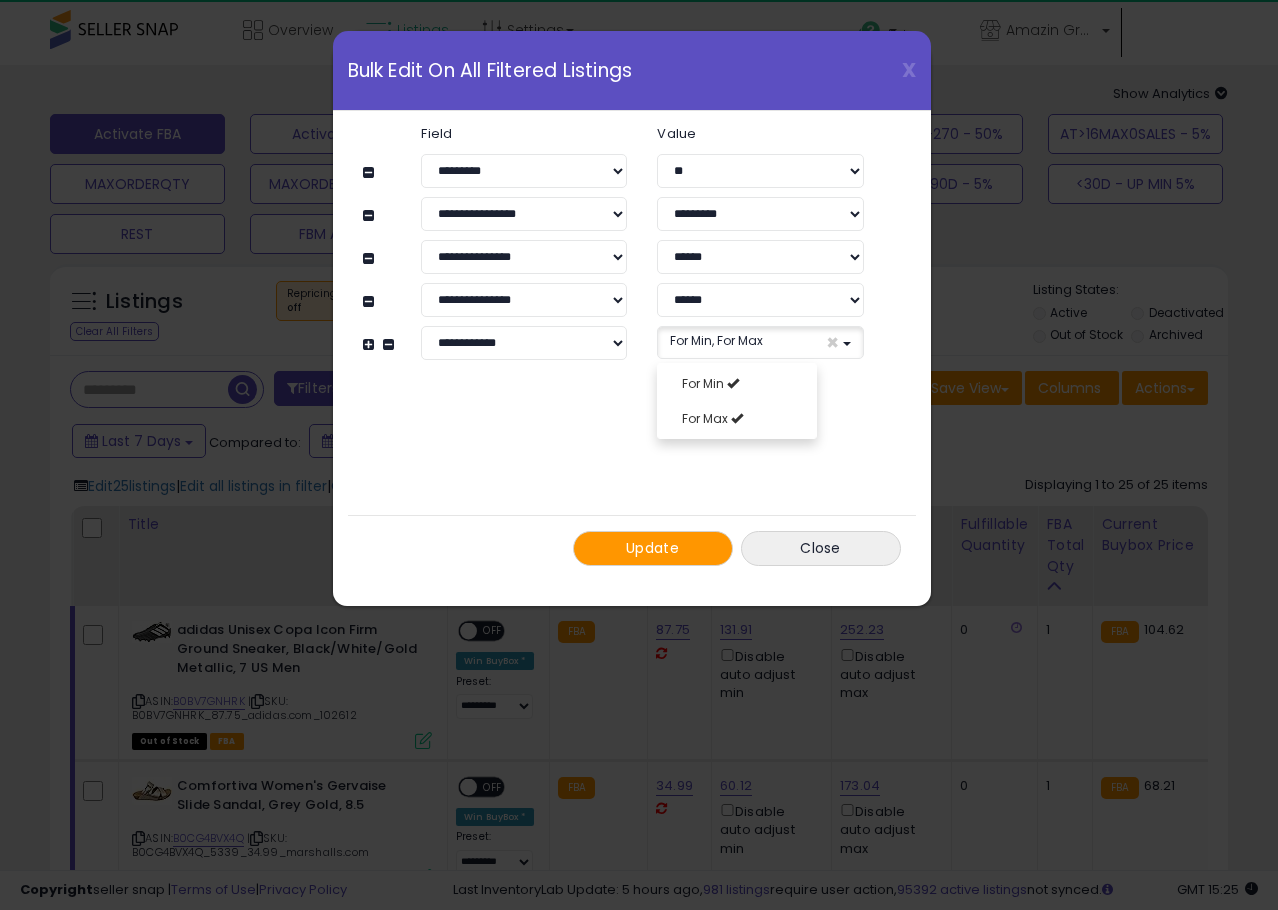click on "**********" at bounding box center [632, 346] 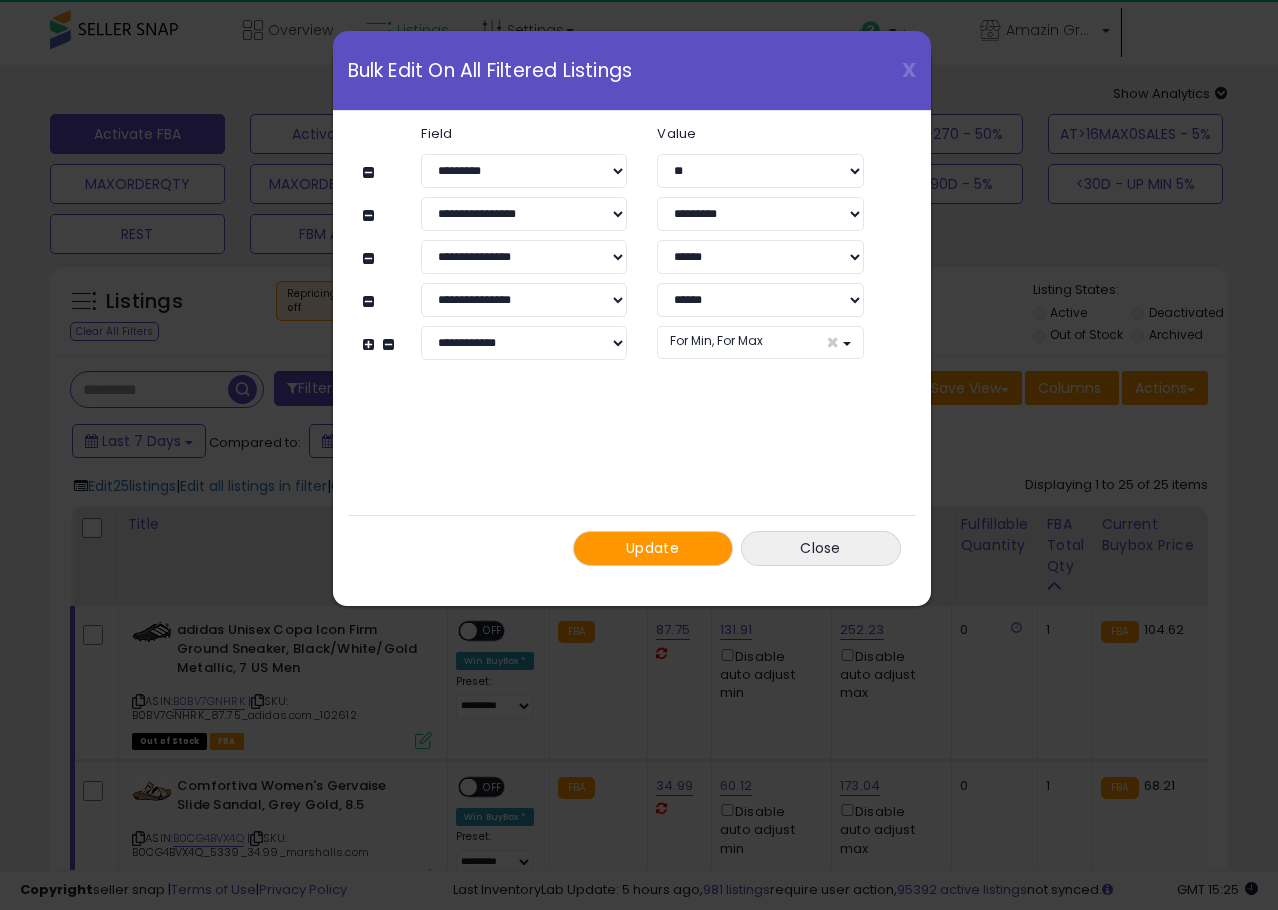 click on "Update" at bounding box center (653, 548) 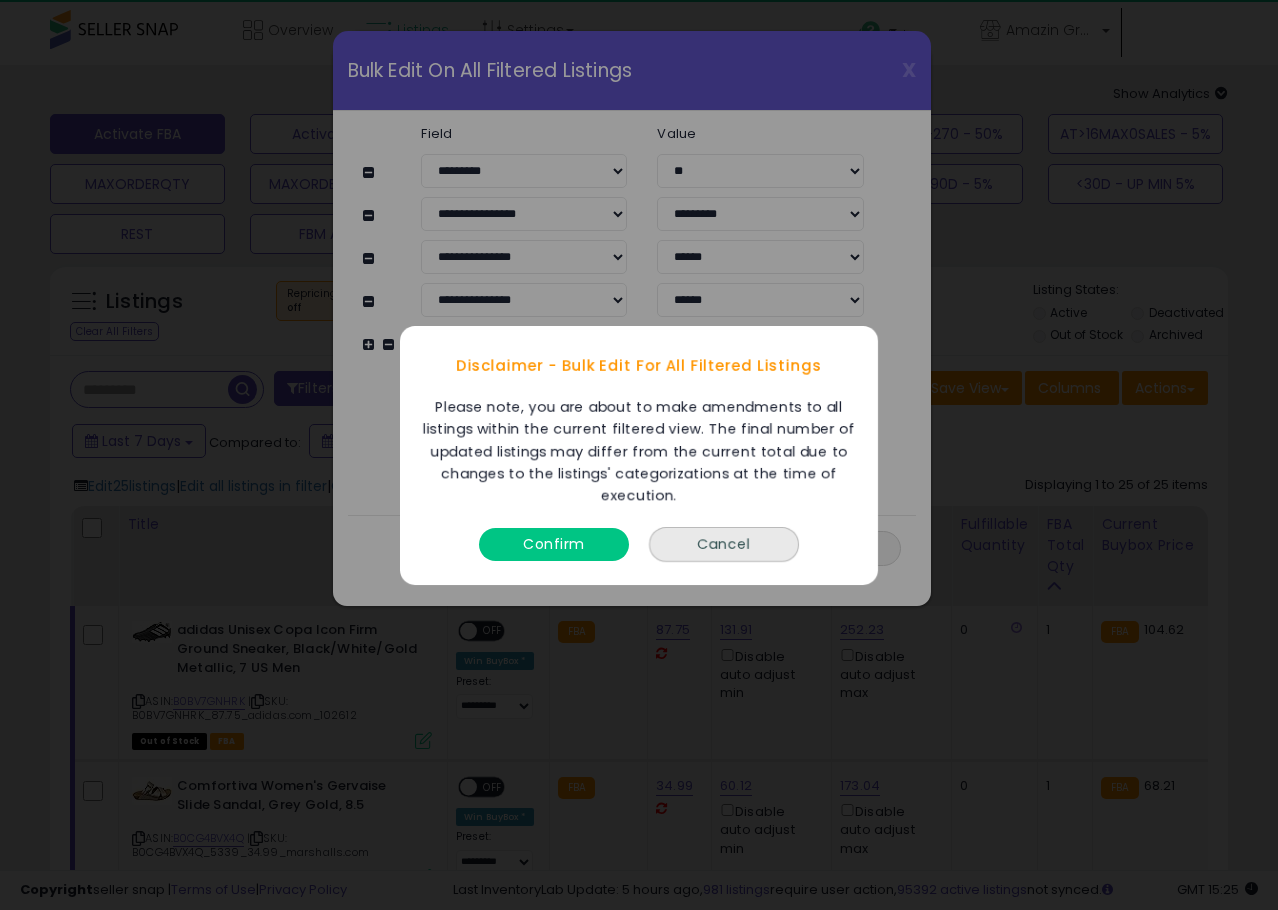 click on "Confirm" at bounding box center (554, 543) 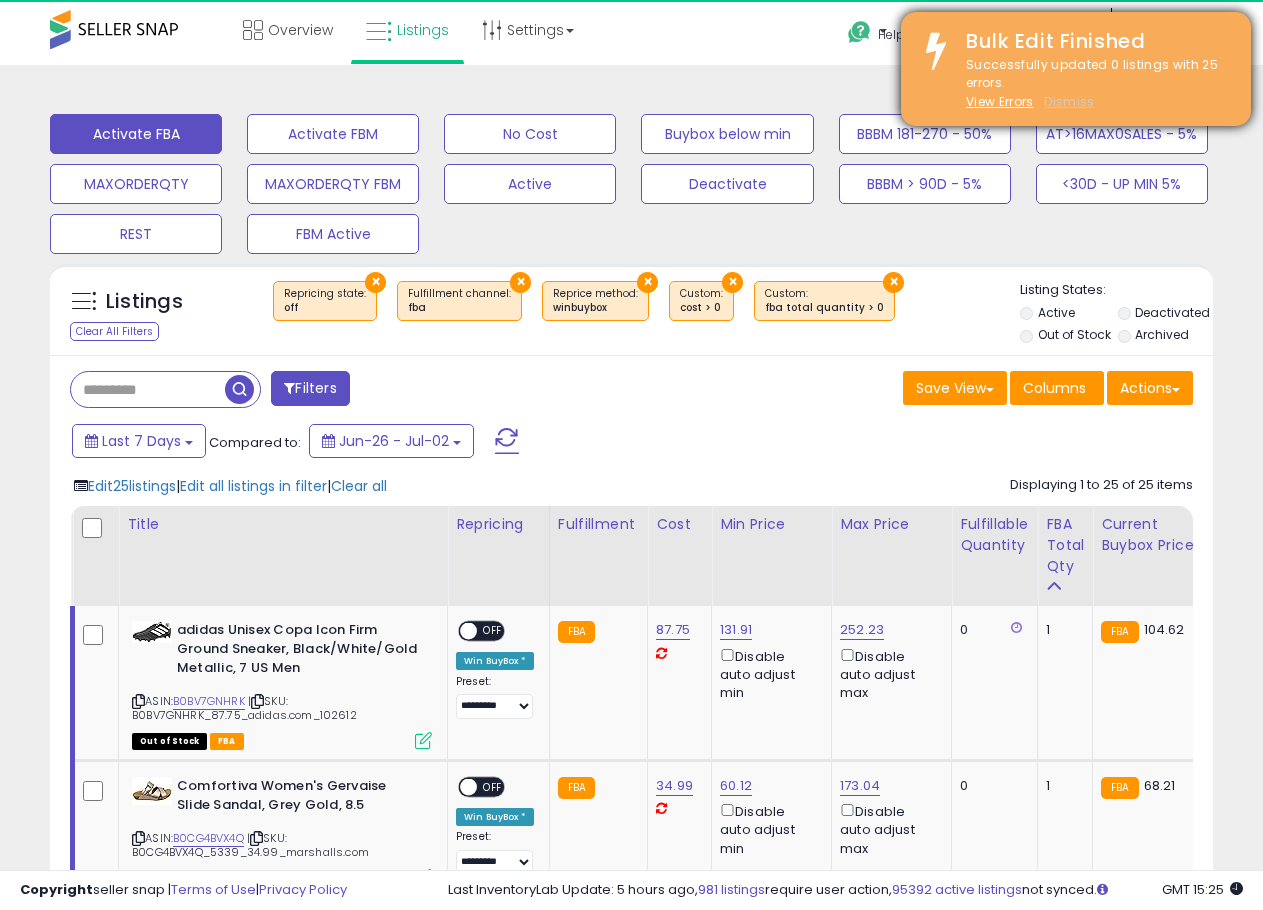 click on "Dismiss" at bounding box center [1069, 101] 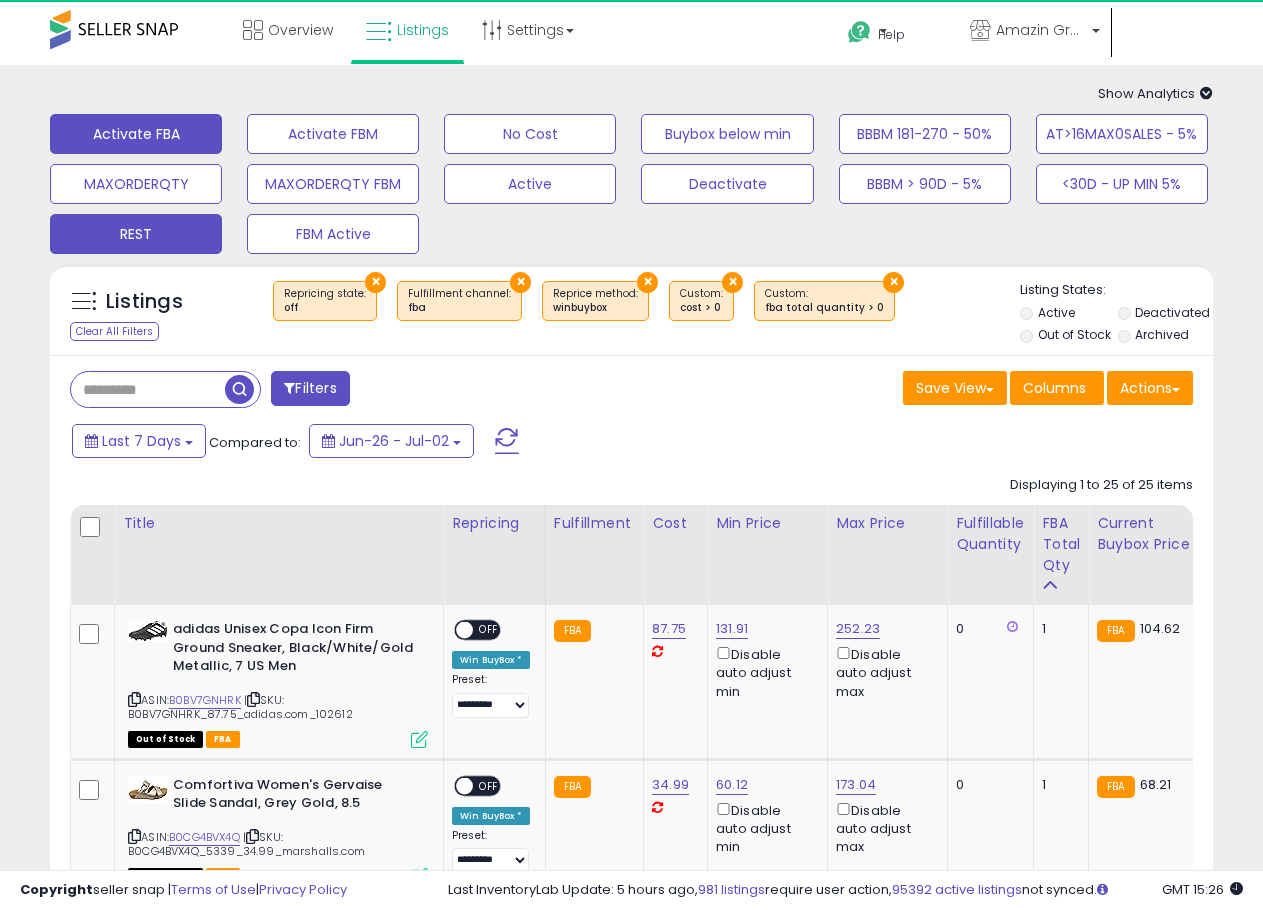 click on "REST" at bounding box center (333, 134) 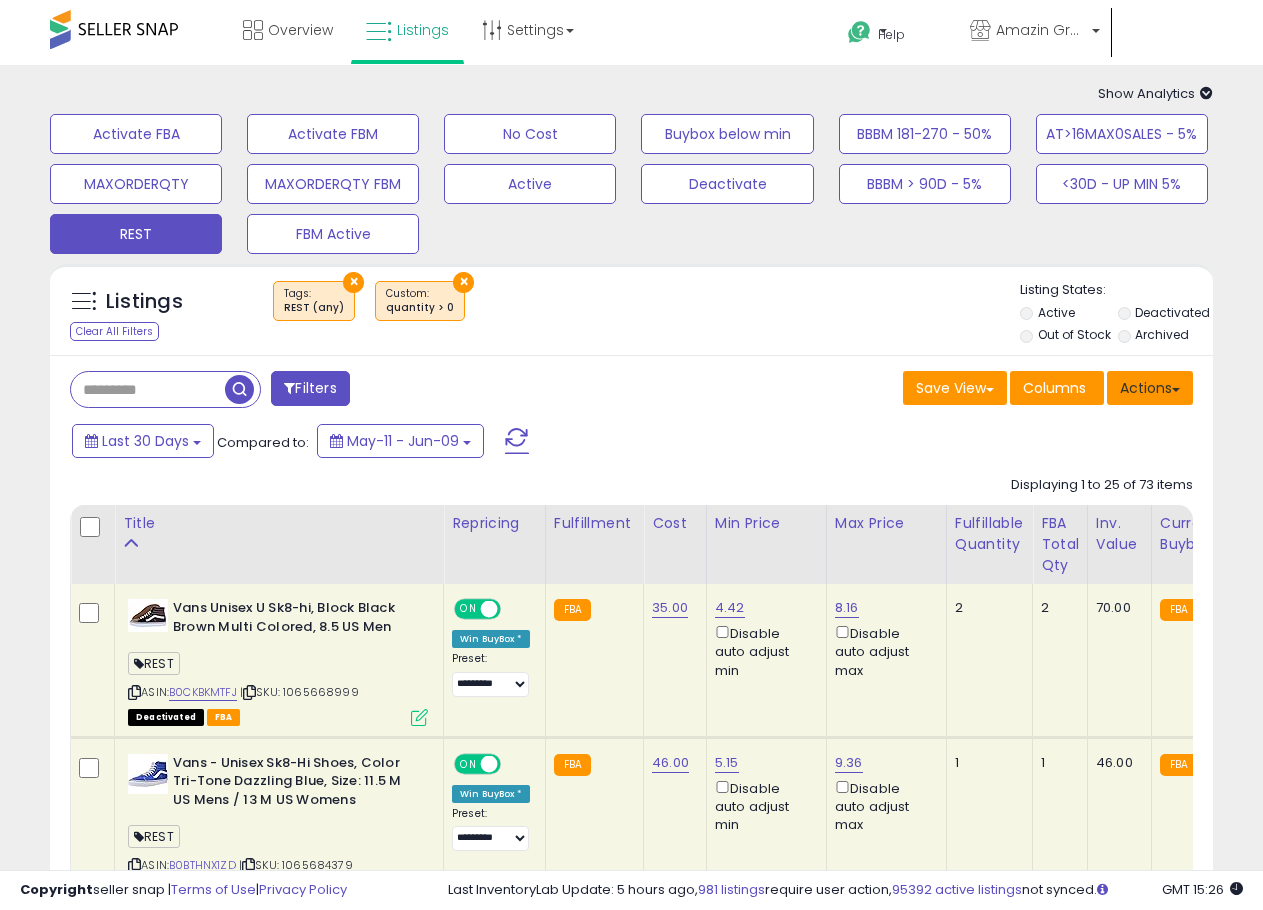 click on "Actions" at bounding box center (1150, 388) 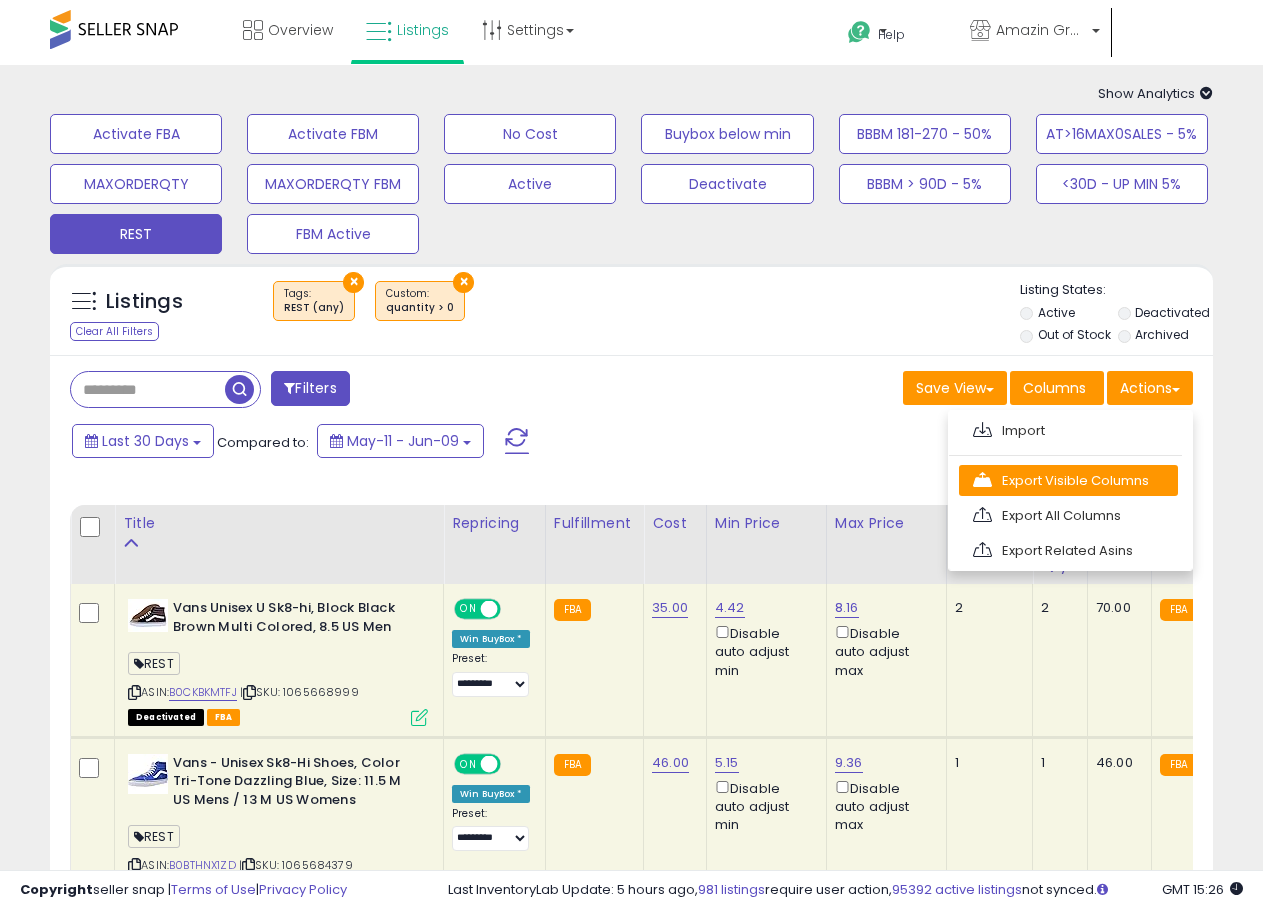 click on "Export Visible Columns" at bounding box center [1068, 480] 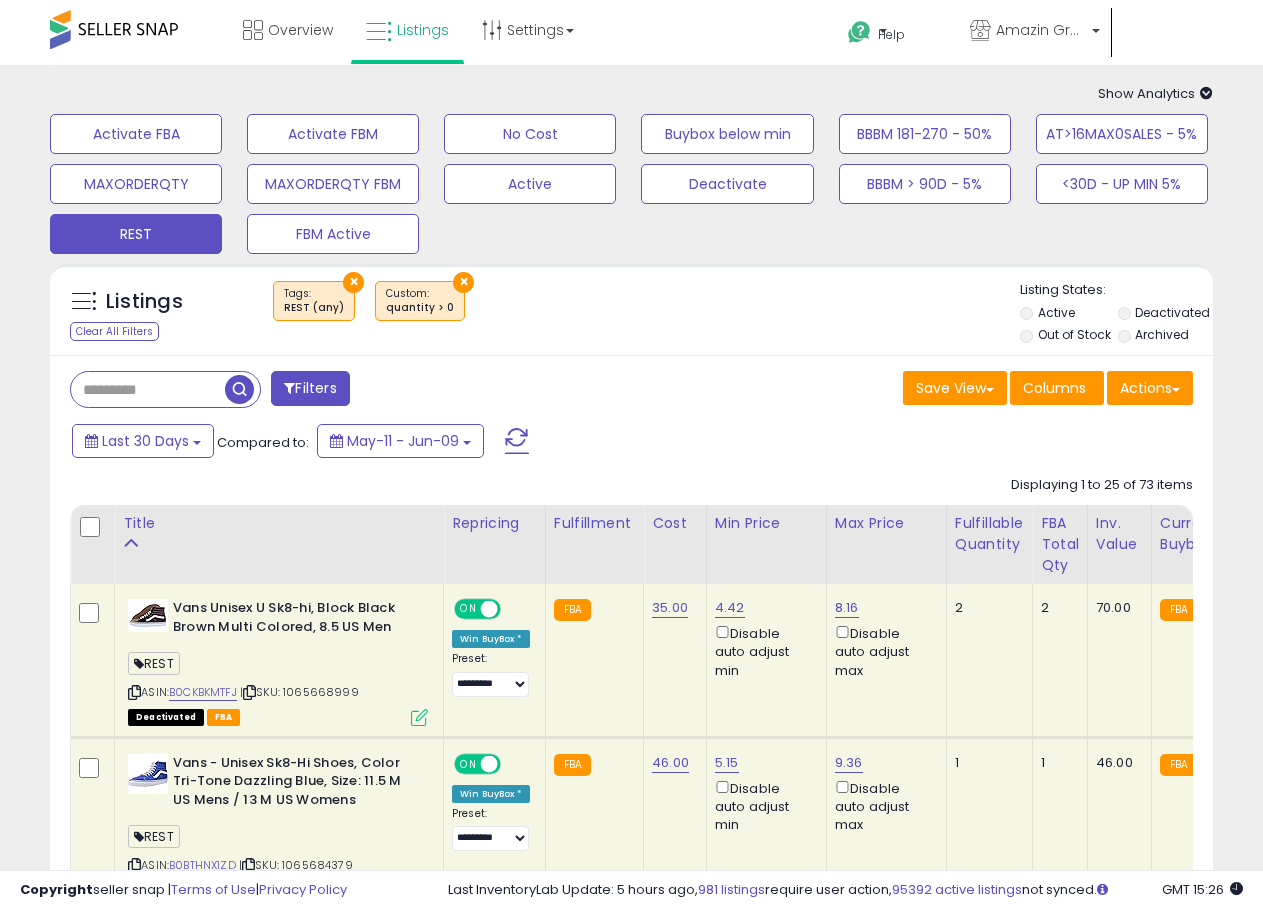 click on "Listing States:" at bounding box center [1116, 290] 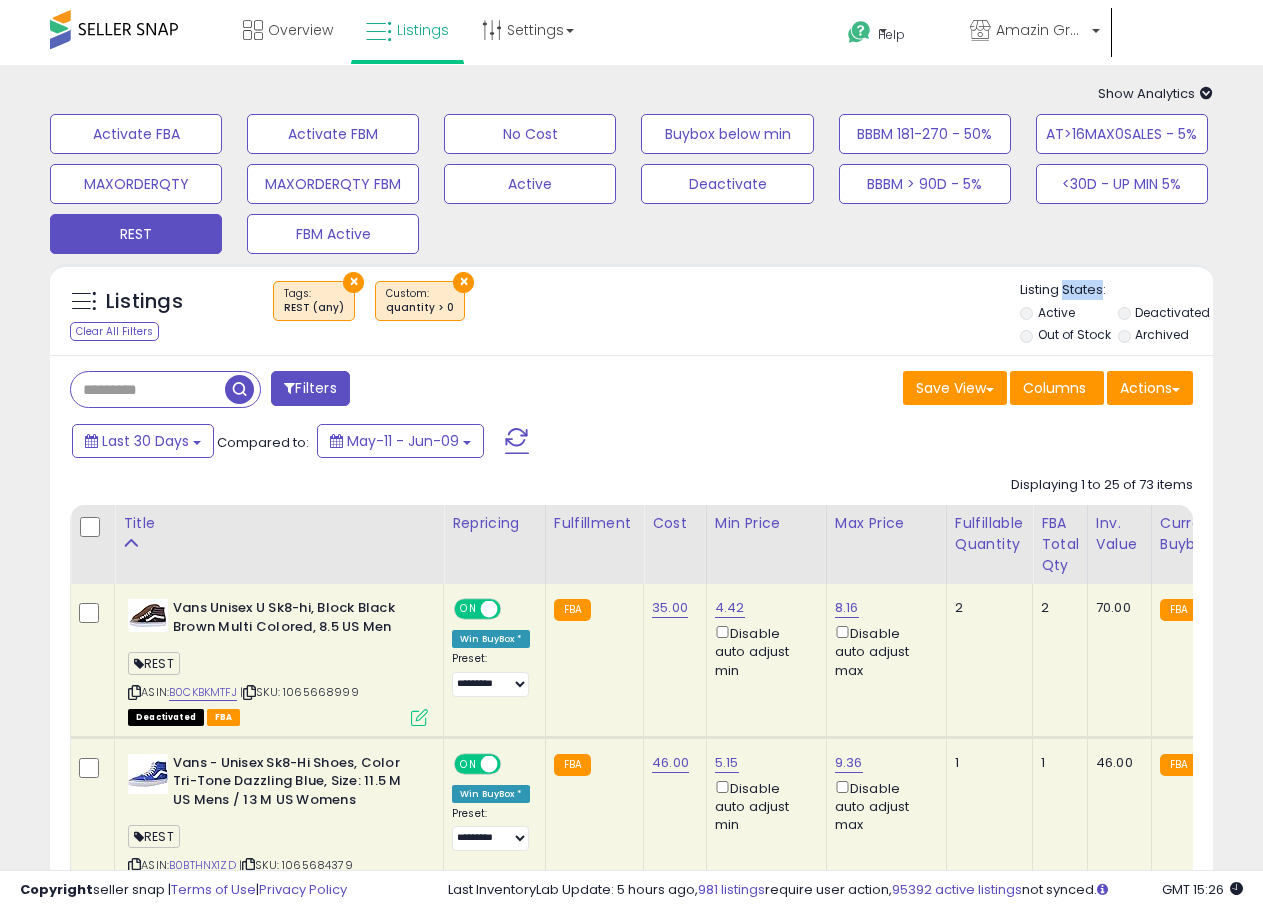 click on "Listing States:" at bounding box center [1116, 290] 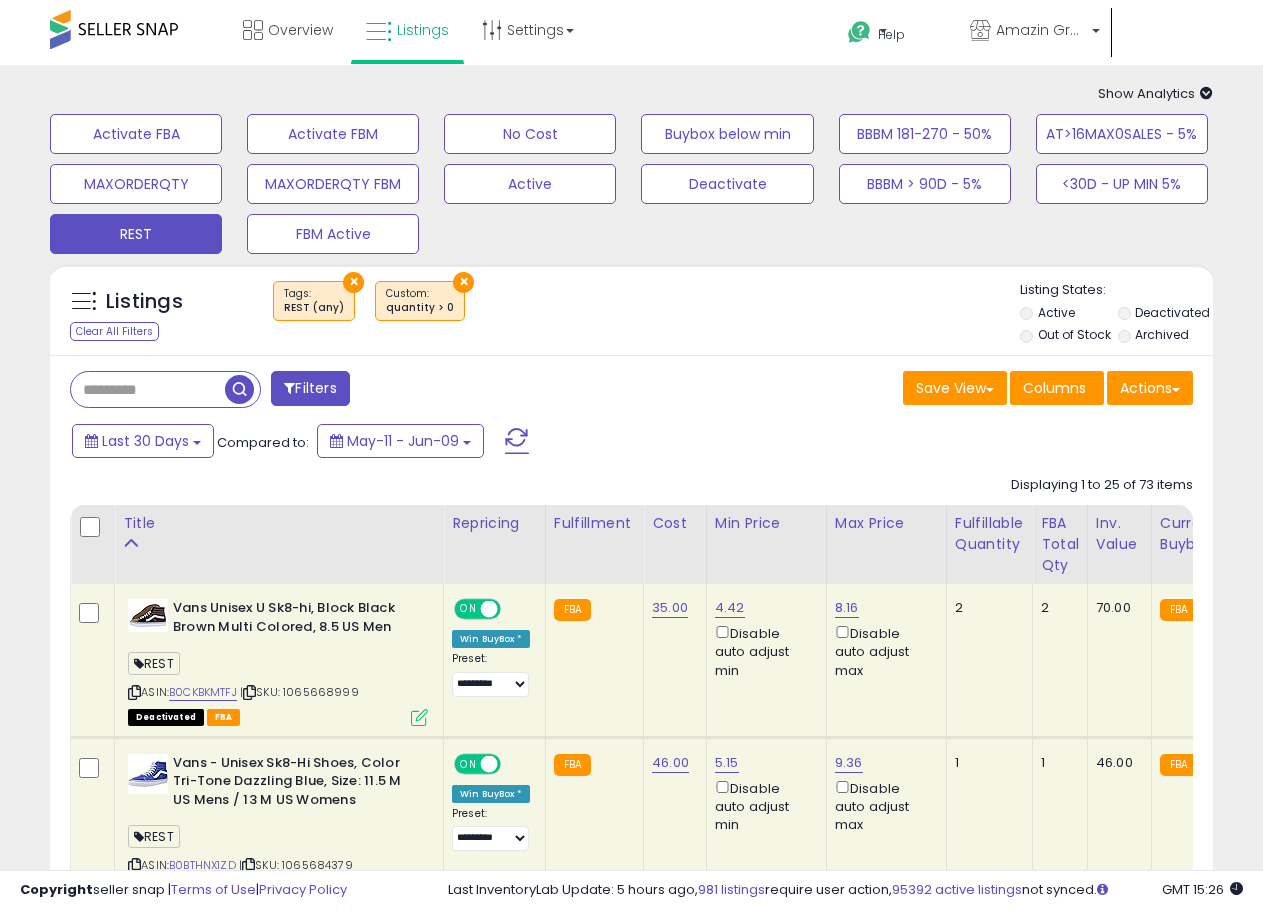 click on "Listing States:" at bounding box center (1116, 290) 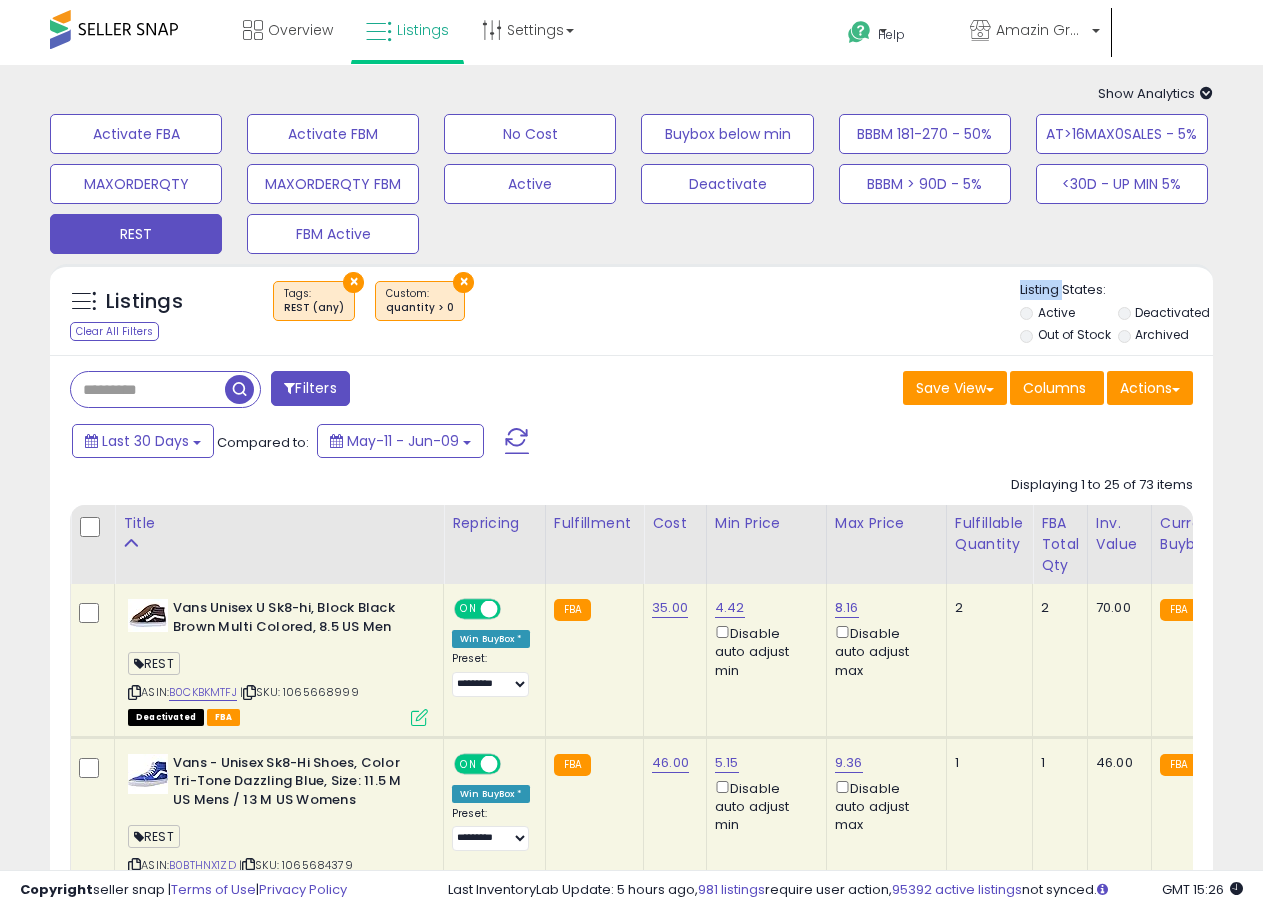 click on "Listing States:" at bounding box center (1116, 290) 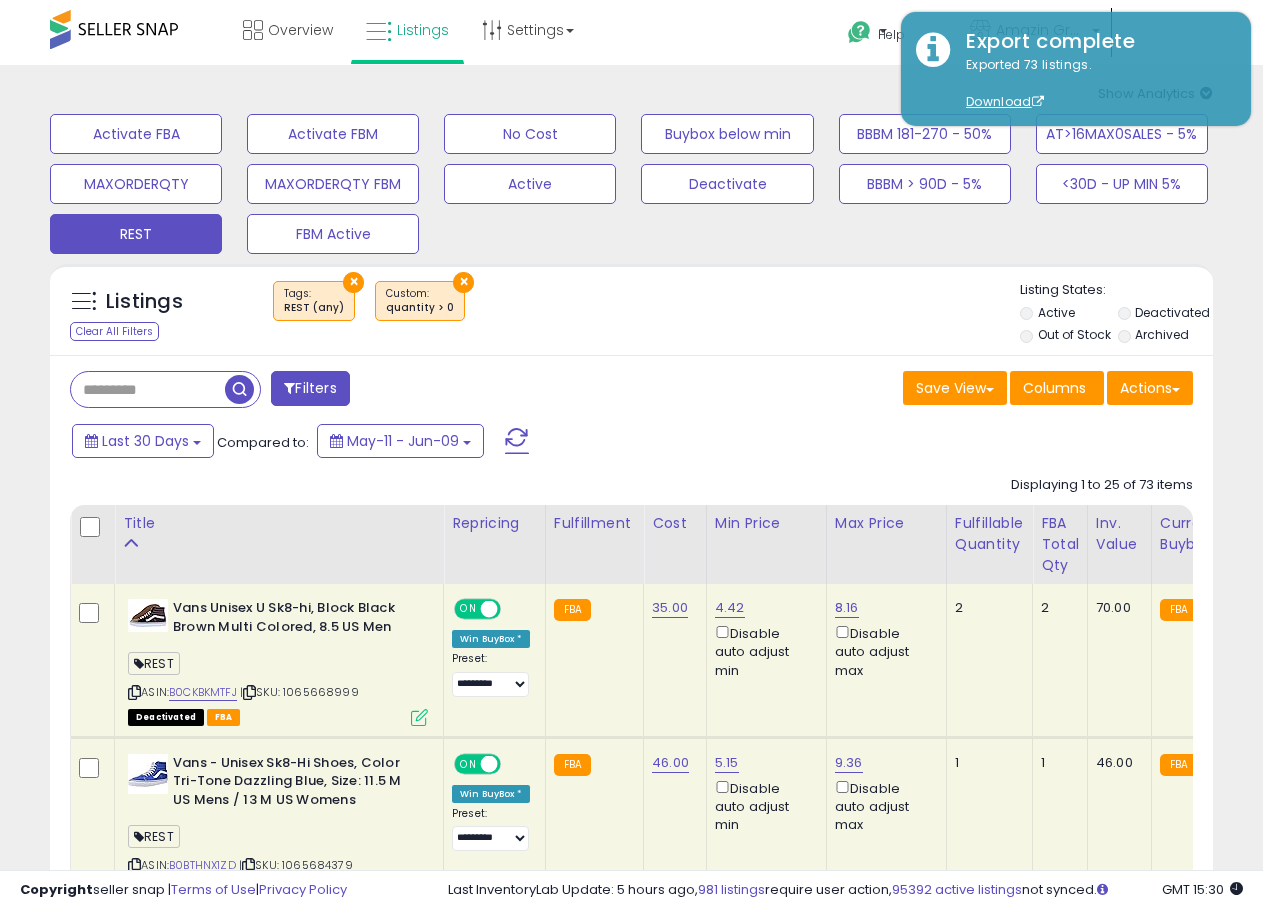 click on "Displaying 1 to 25 of 73 items" at bounding box center [1102, 485] 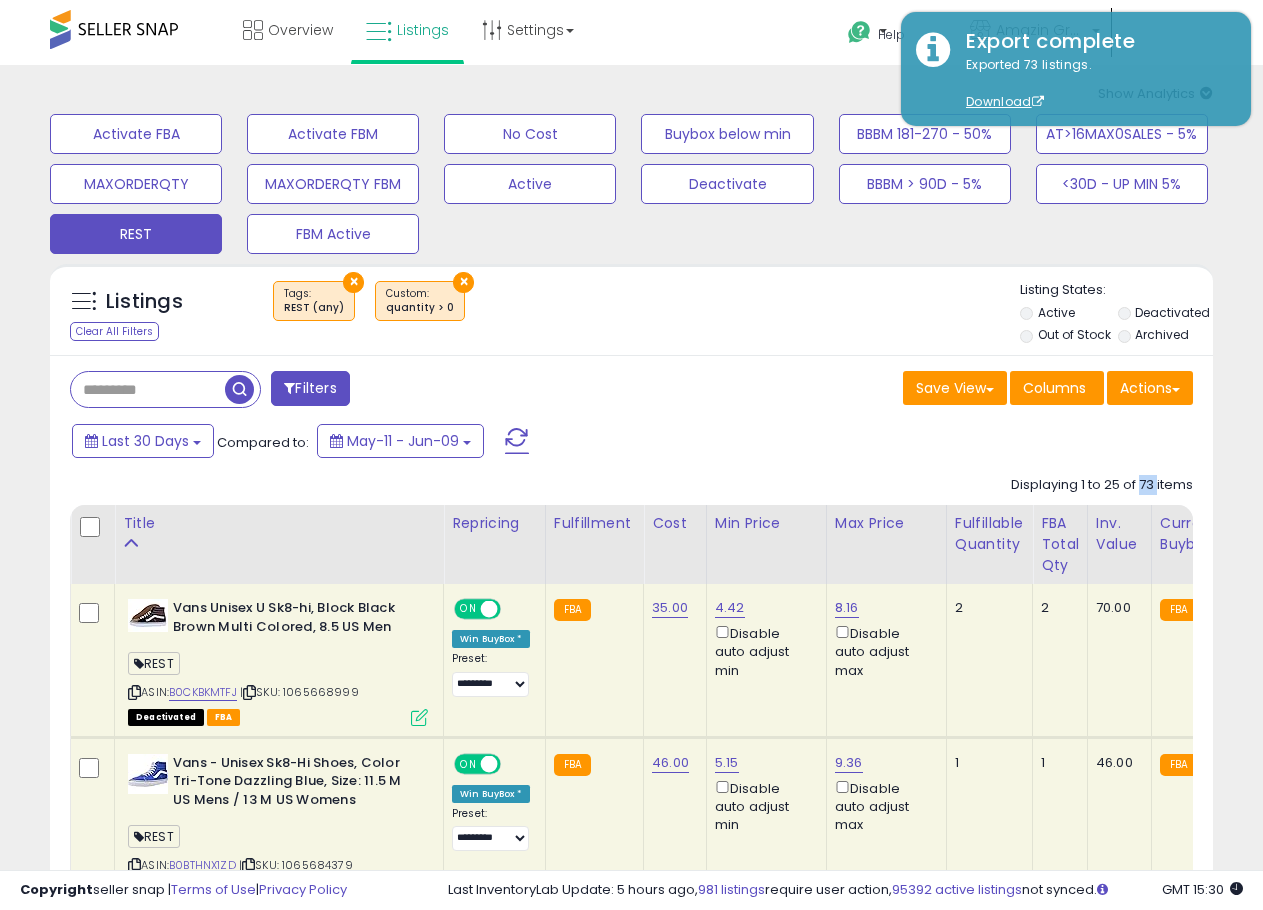 click on "Displaying 1 to 25 of 73 items" at bounding box center [1102, 485] 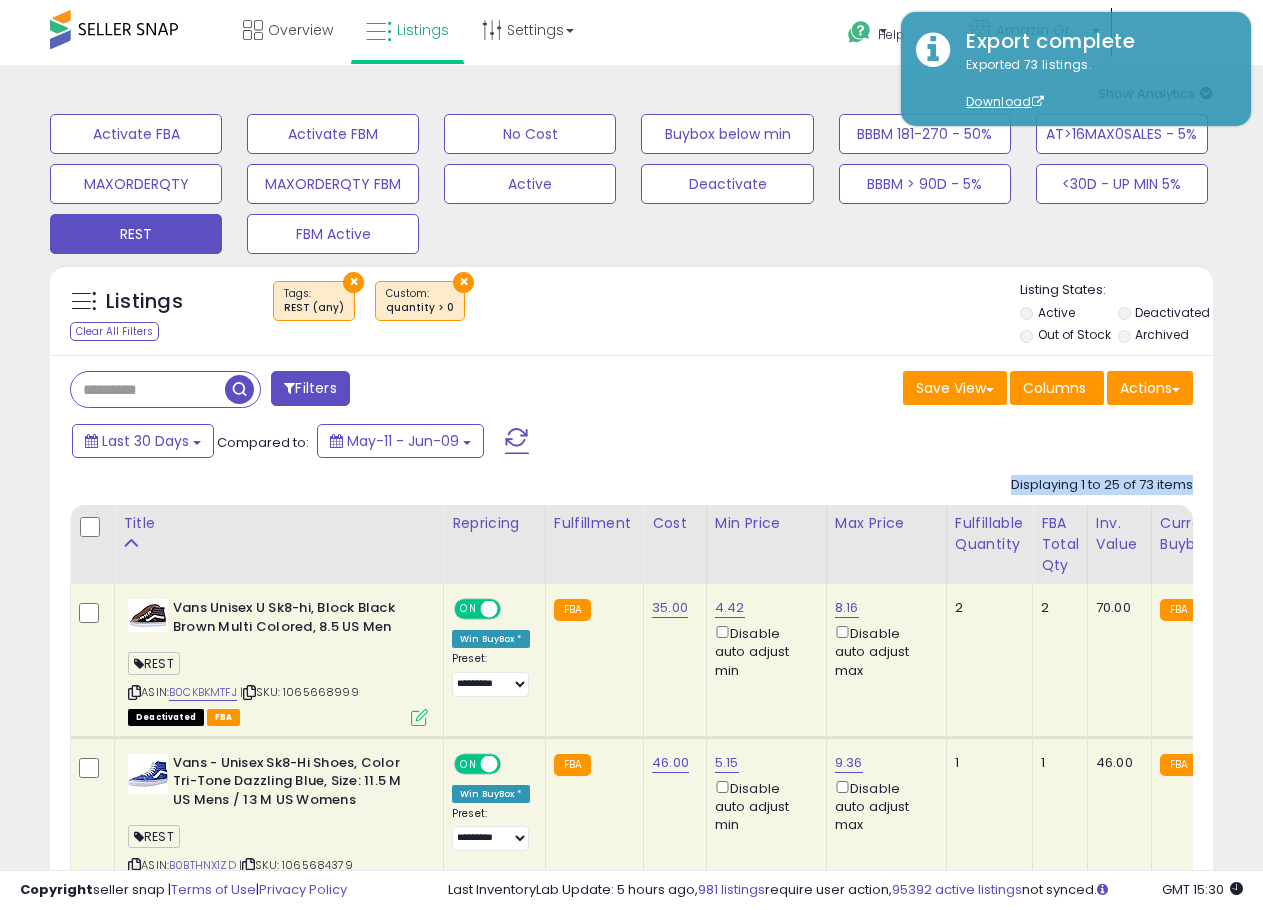 click on "Displaying 1 to 25 of 73 items" at bounding box center (1102, 485) 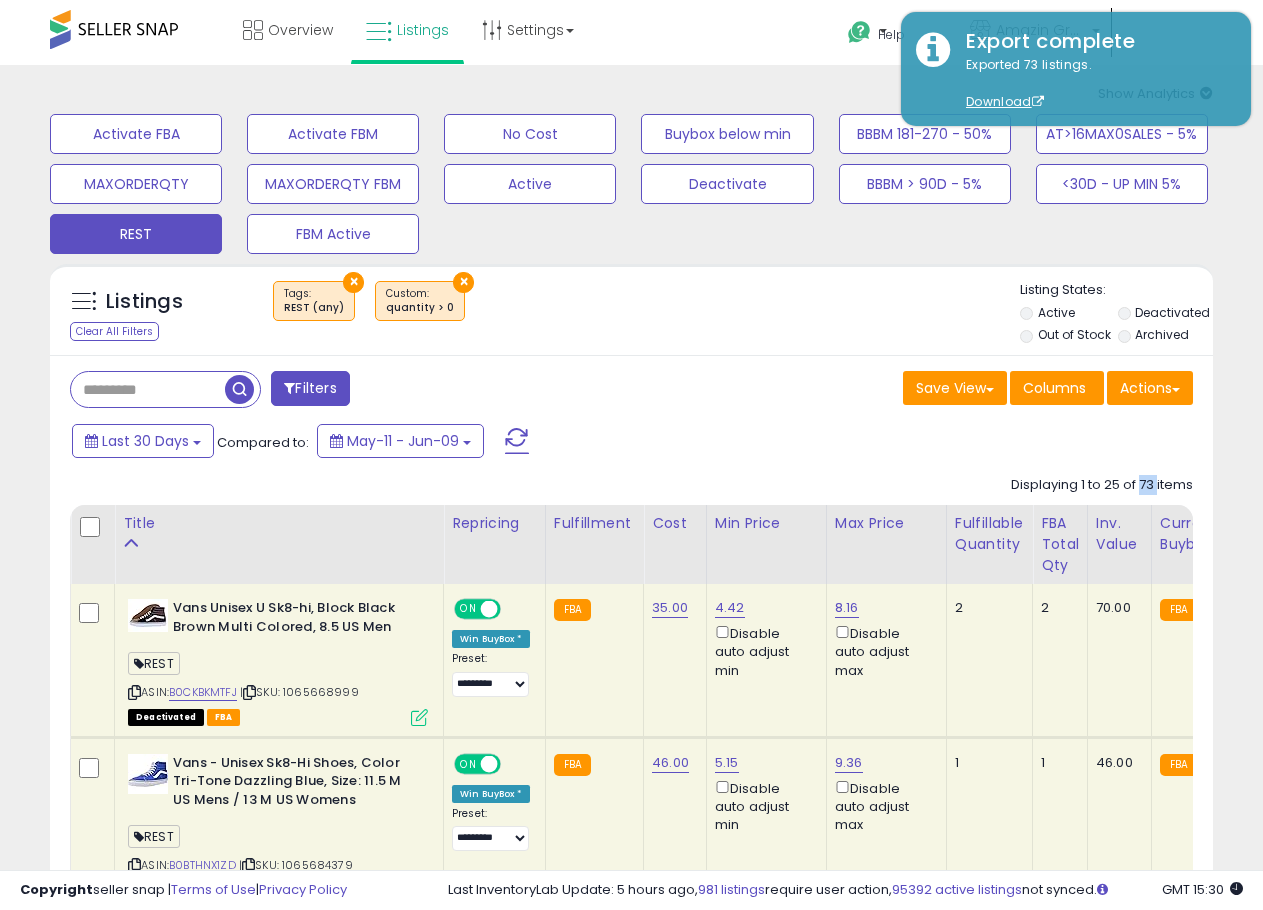 click on "Displaying 1 to 25 of 73 items" at bounding box center [1102, 485] 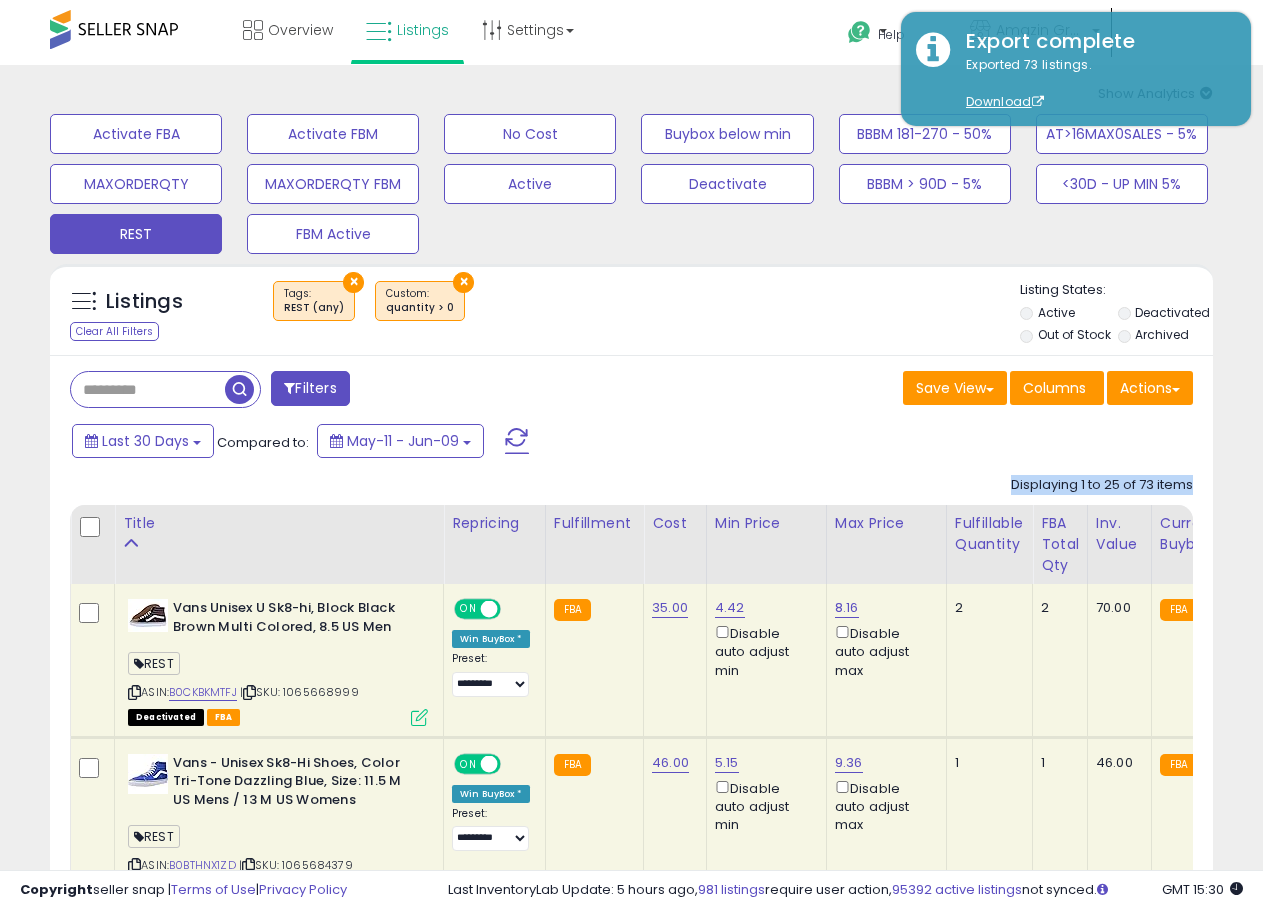 click on "Displaying 1 to 25 of 73 items" at bounding box center (1102, 485) 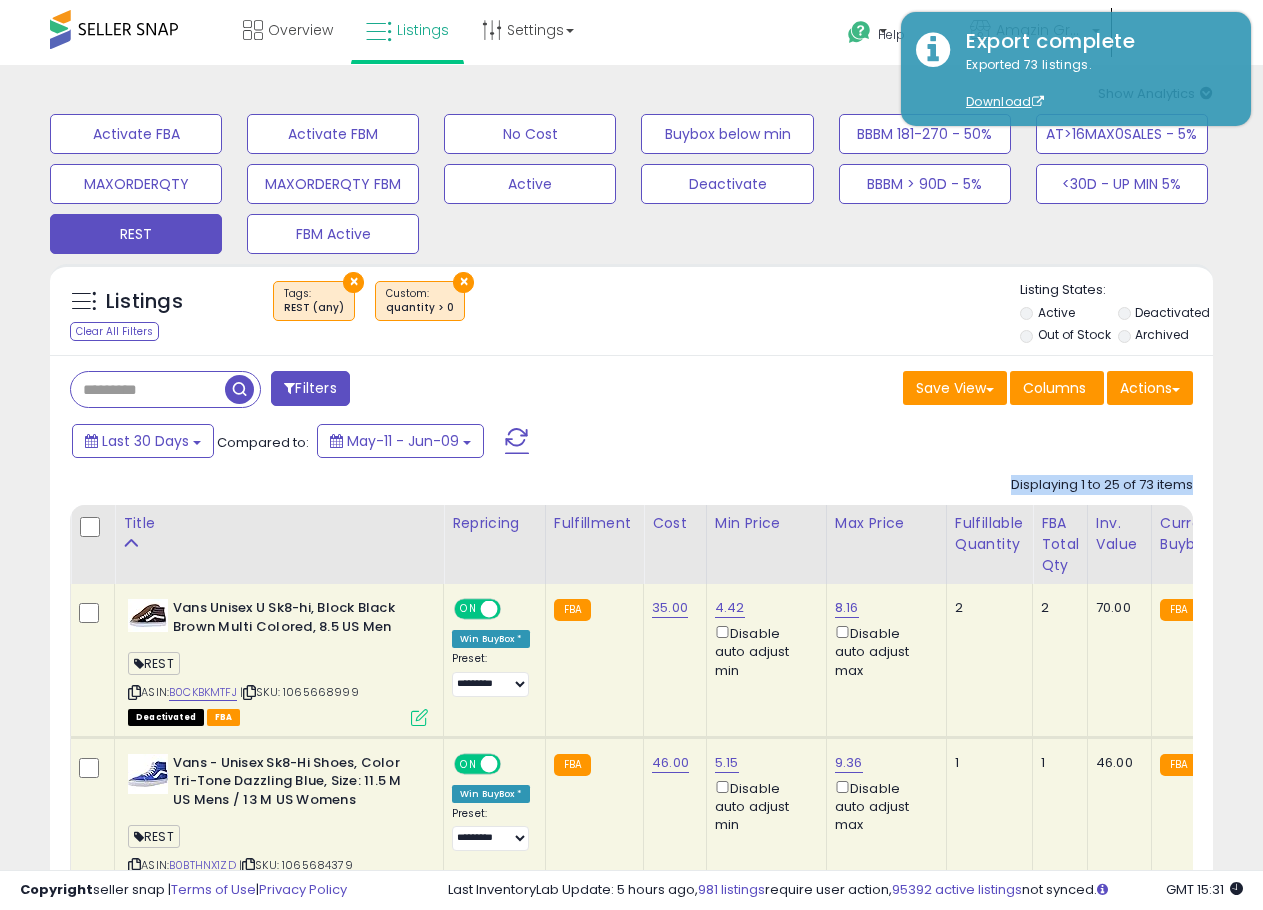 click on "Displaying 1 to 25 of 73 items" at bounding box center (1102, 485) 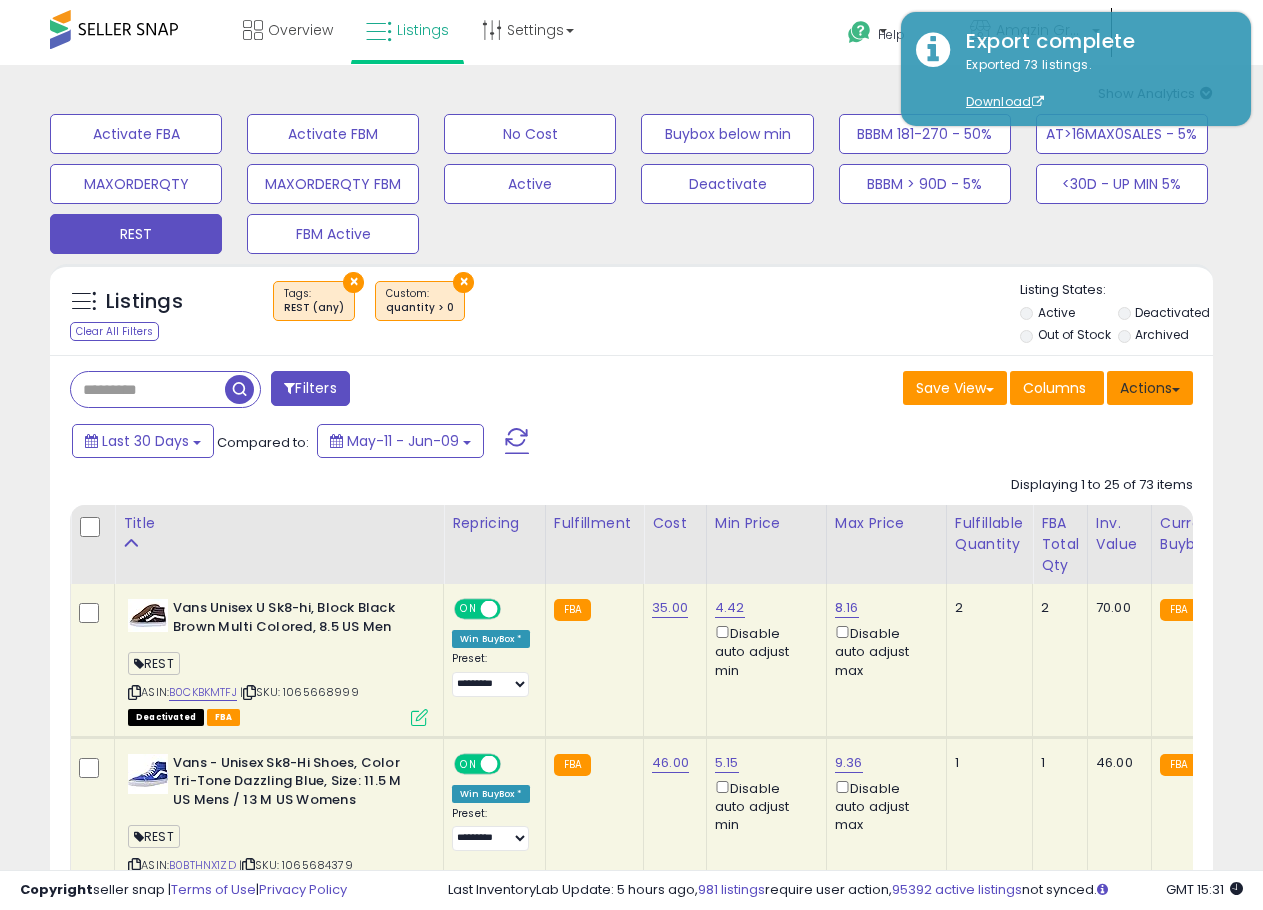 click on "Actions" at bounding box center [1150, 388] 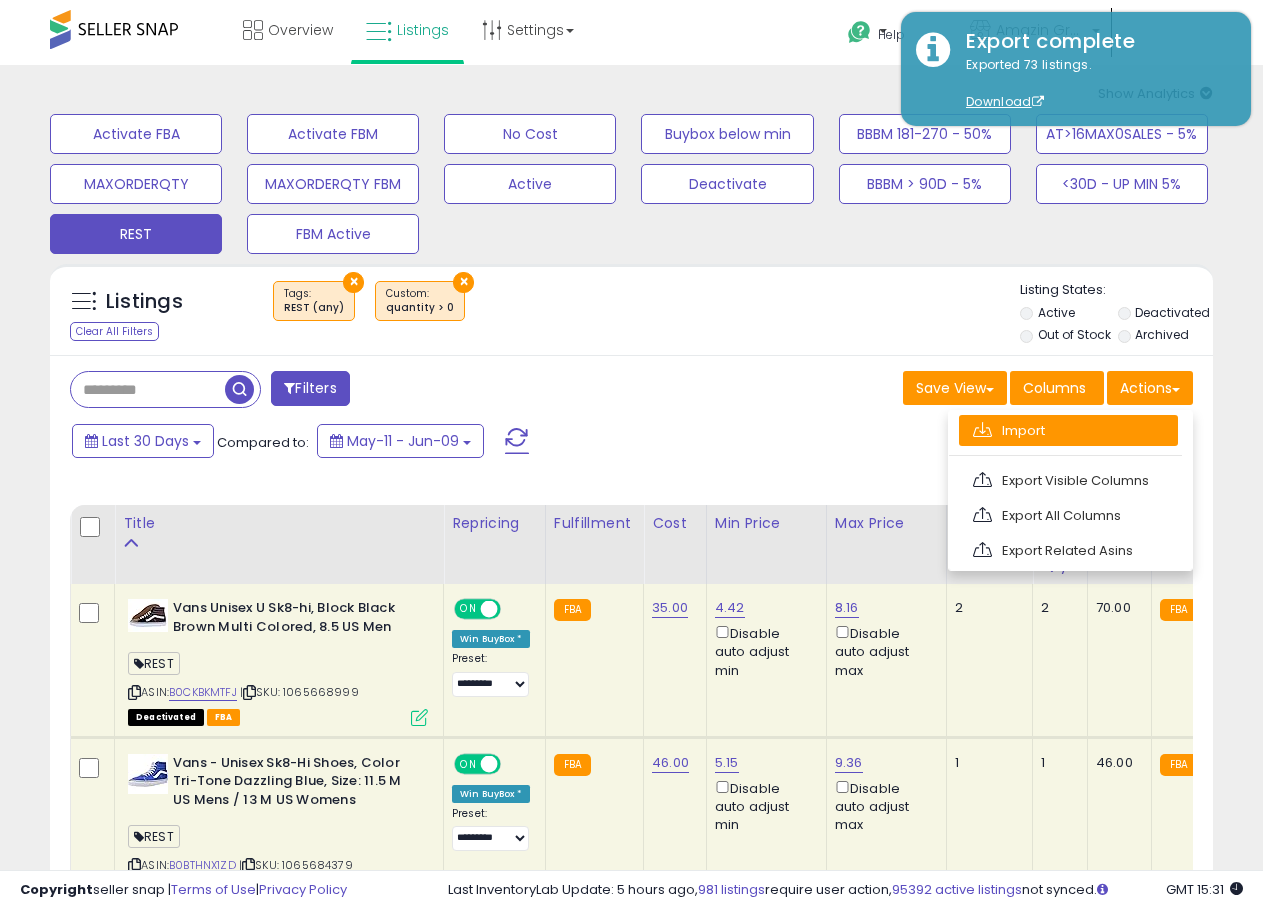 click on "Import" at bounding box center (1068, 430) 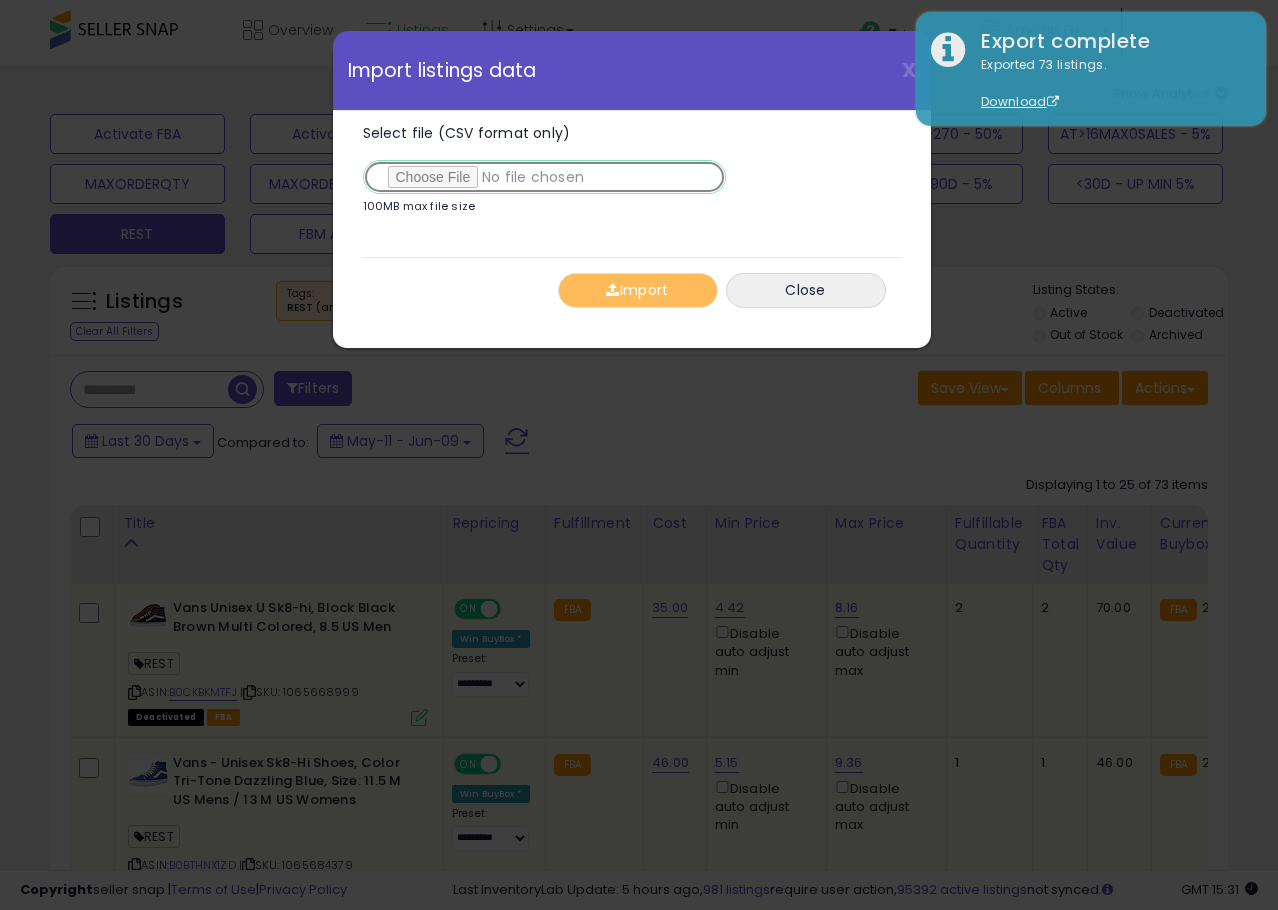 click on "Select file (CSV format only)" at bounding box center [544, 177] 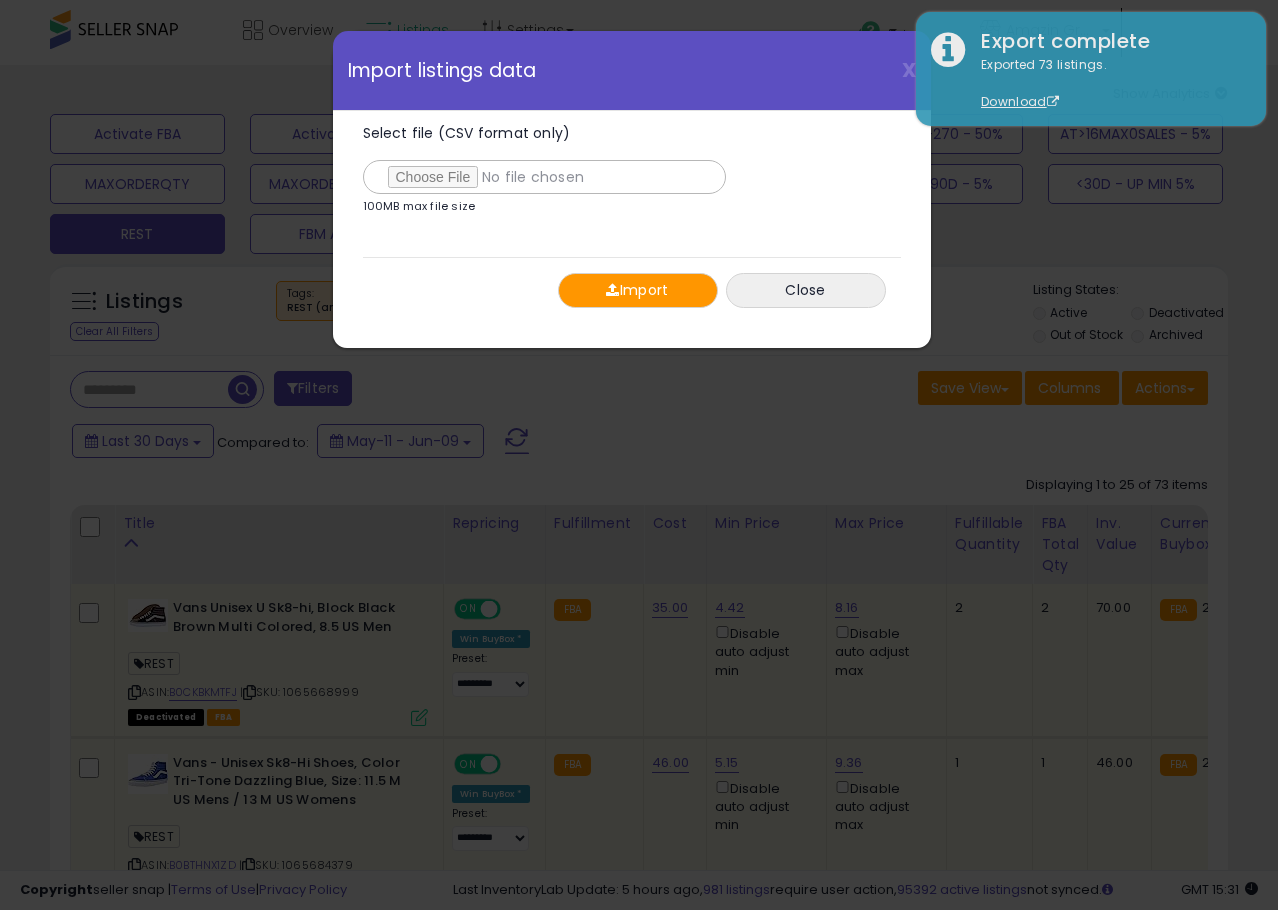 click at bounding box center (612, 290) 